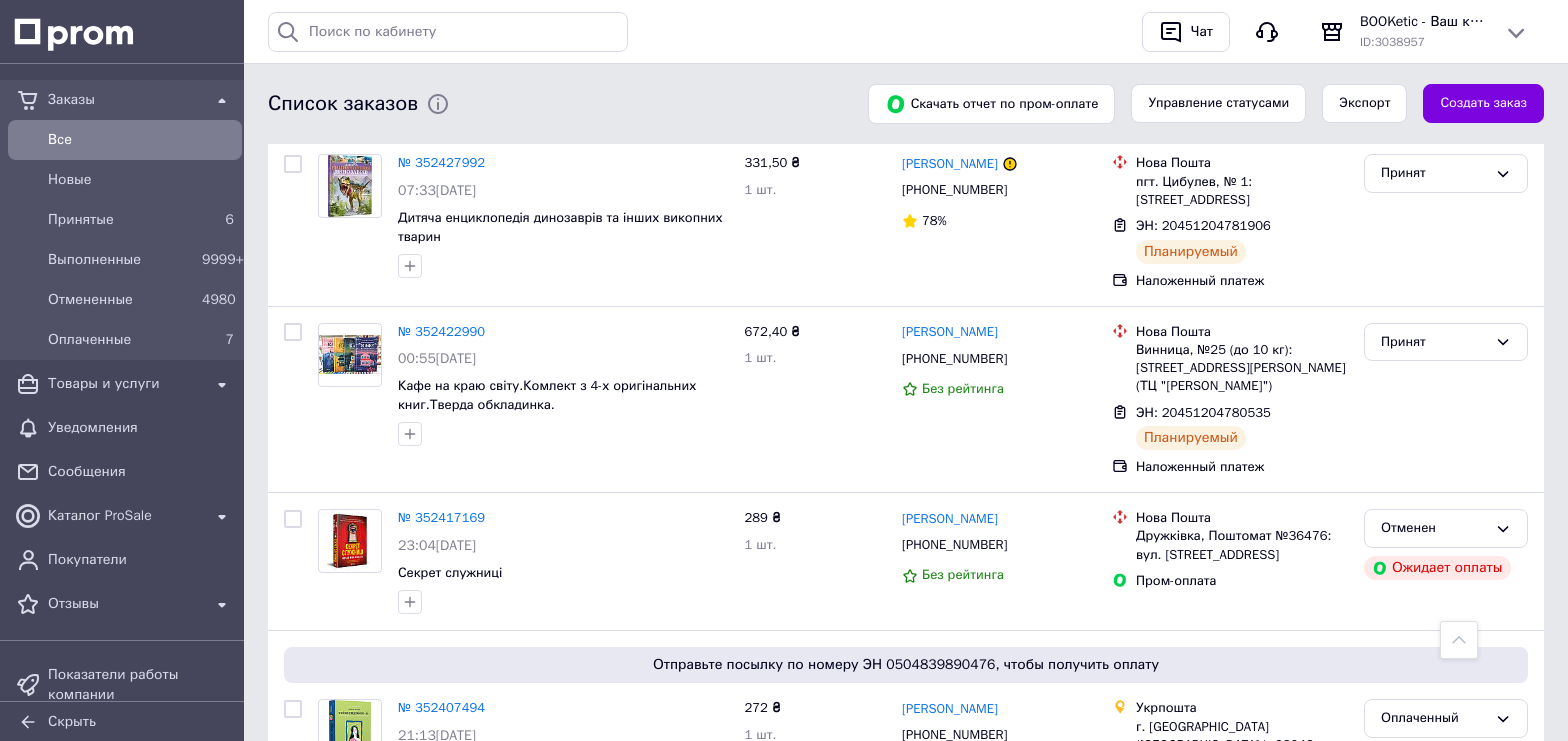 scroll, scrollTop: 0, scrollLeft: 0, axis: both 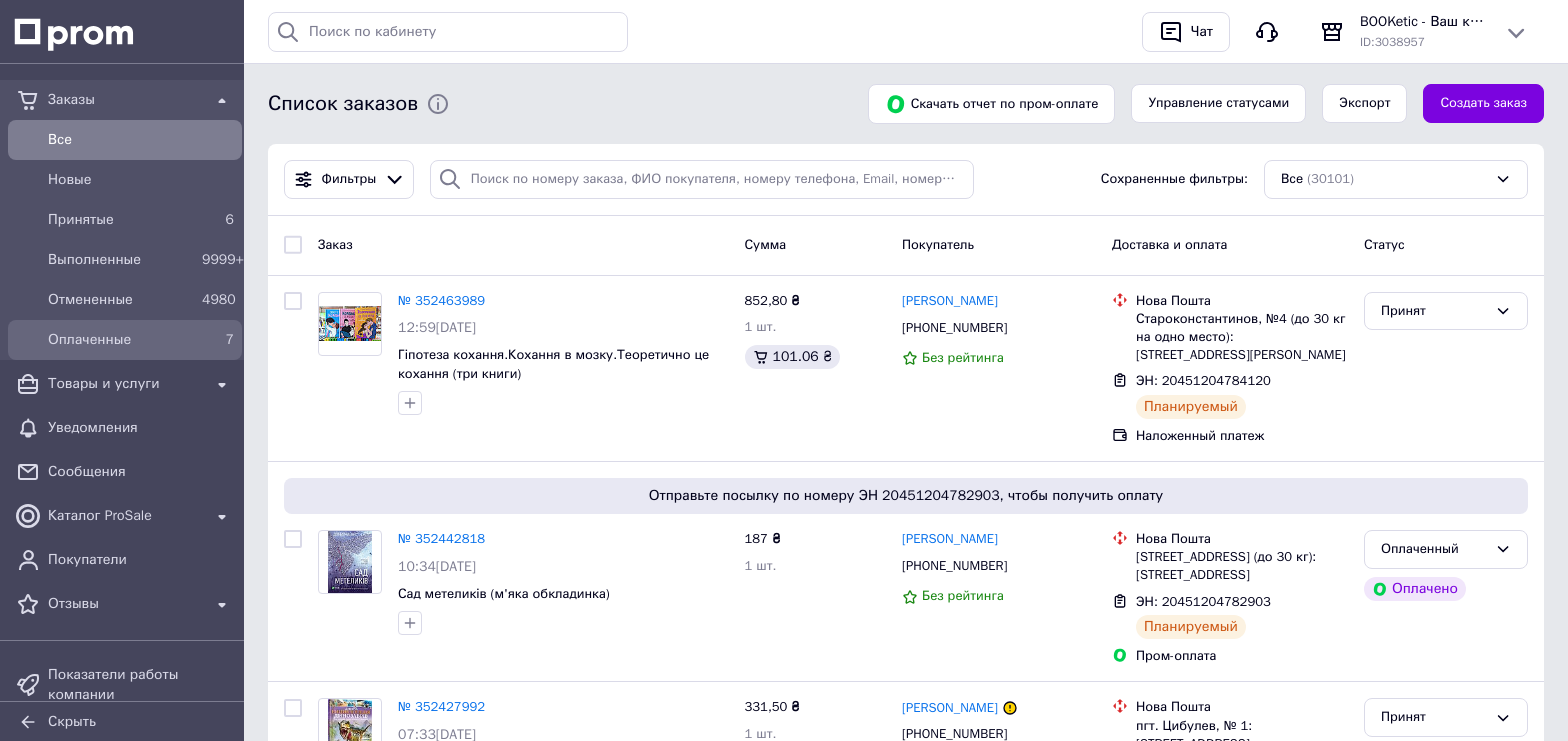 click on "Оплаченные" at bounding box center (121, 340) 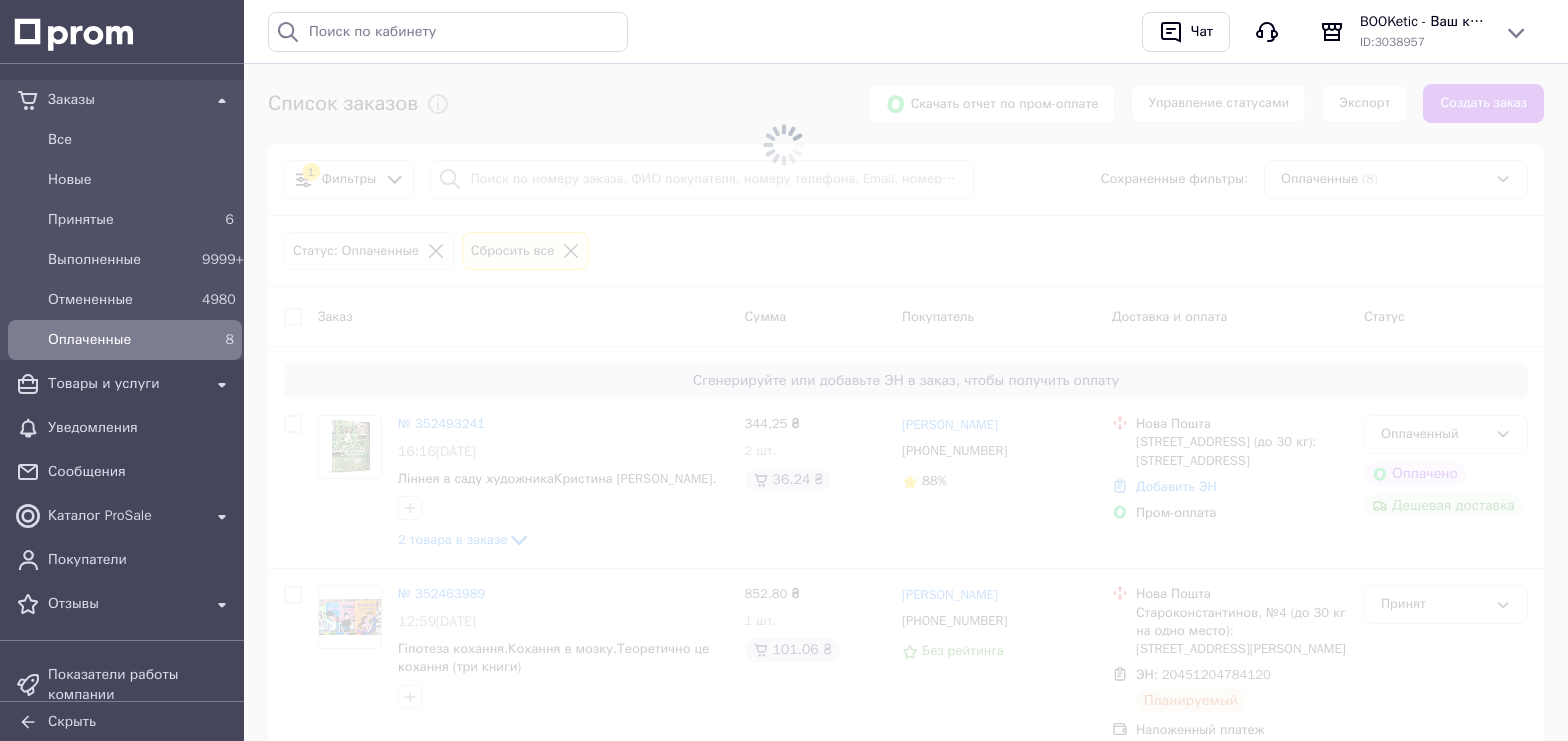click at bounding box center [784, 145] 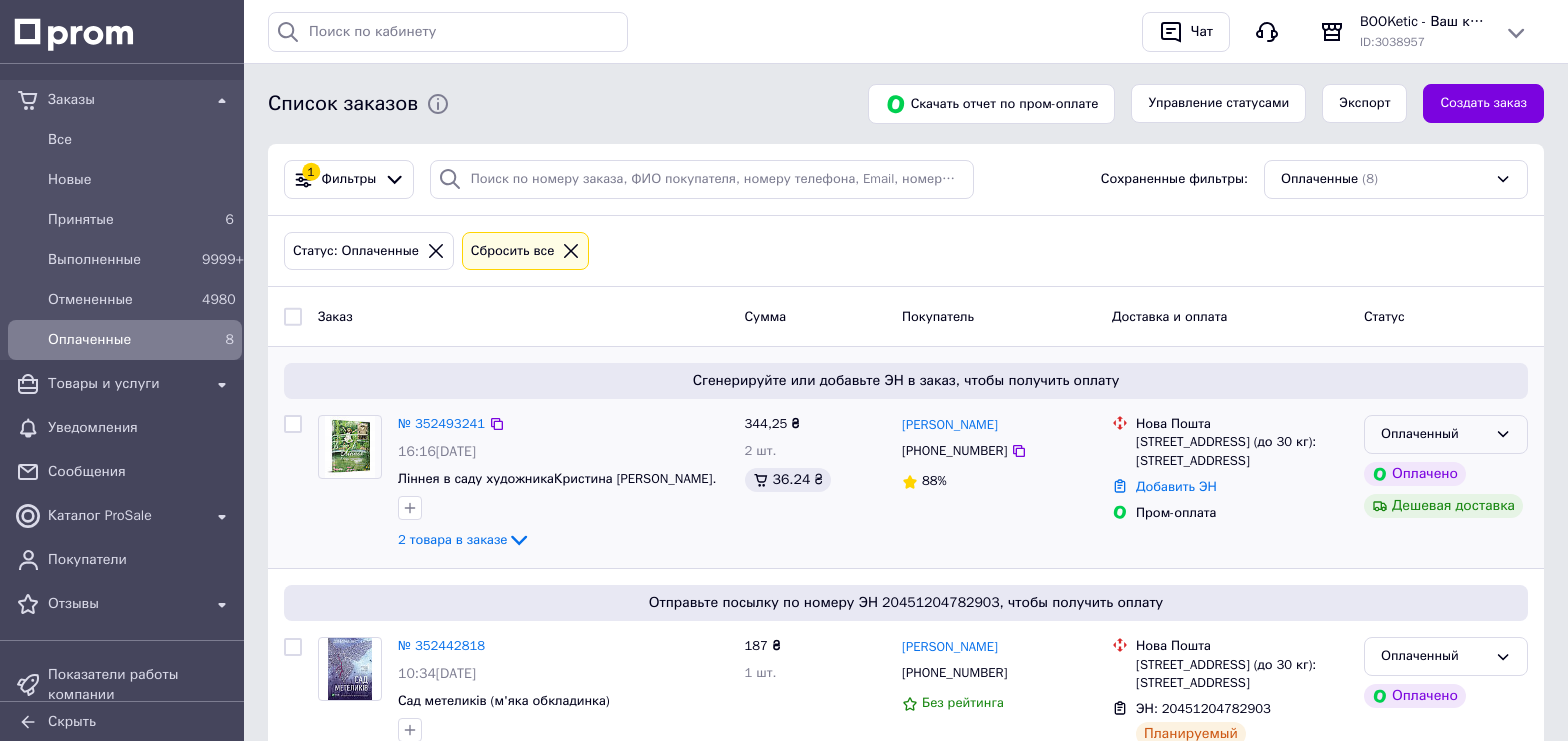 click on "Оплаченный" at bounding box center [1434, 434] 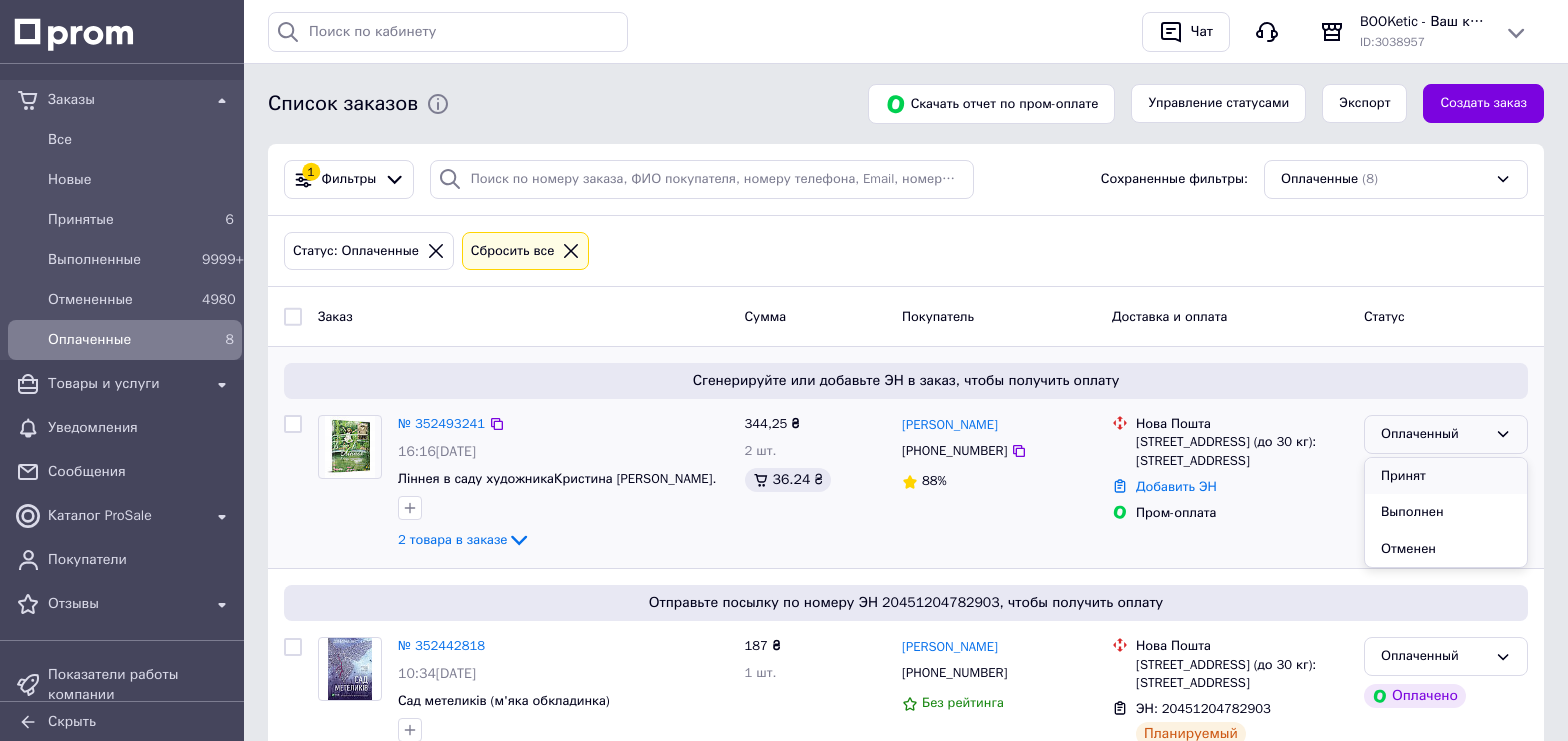 click on "Принят" at bounding box center [1446, 476] 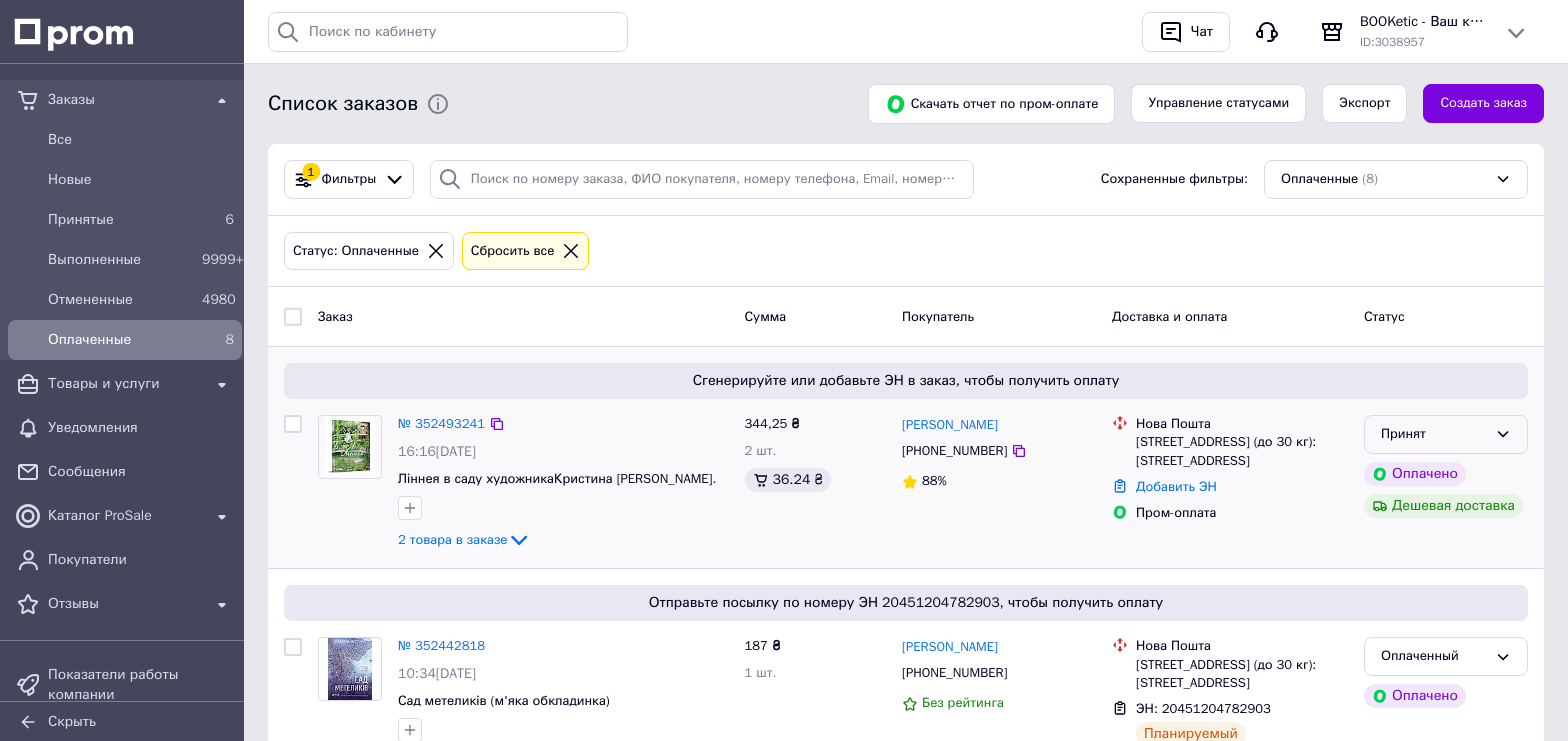 click on "Принят" at bounding box center (1446, 434) 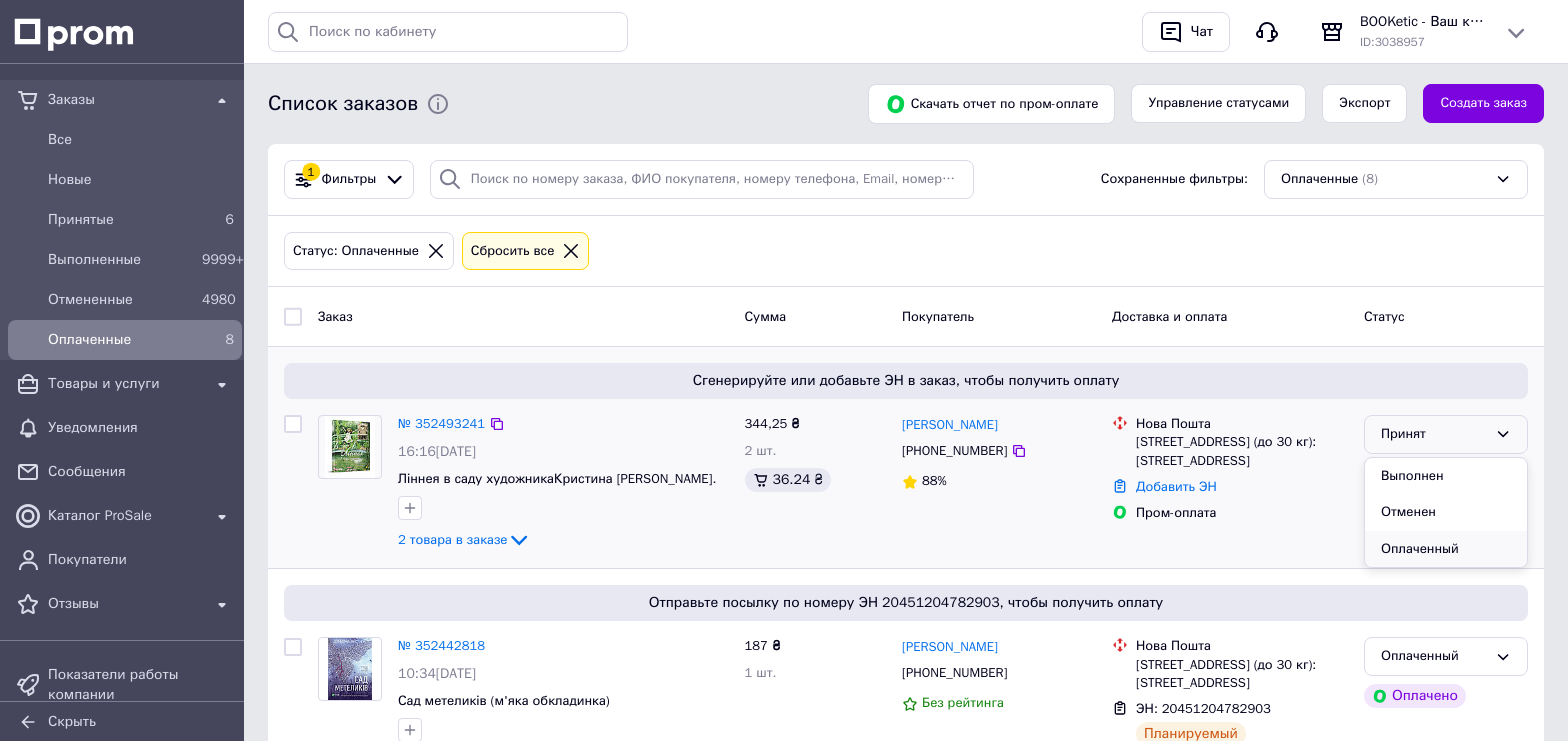 click on "Оплаченный" at bounding box center [1446, 549] 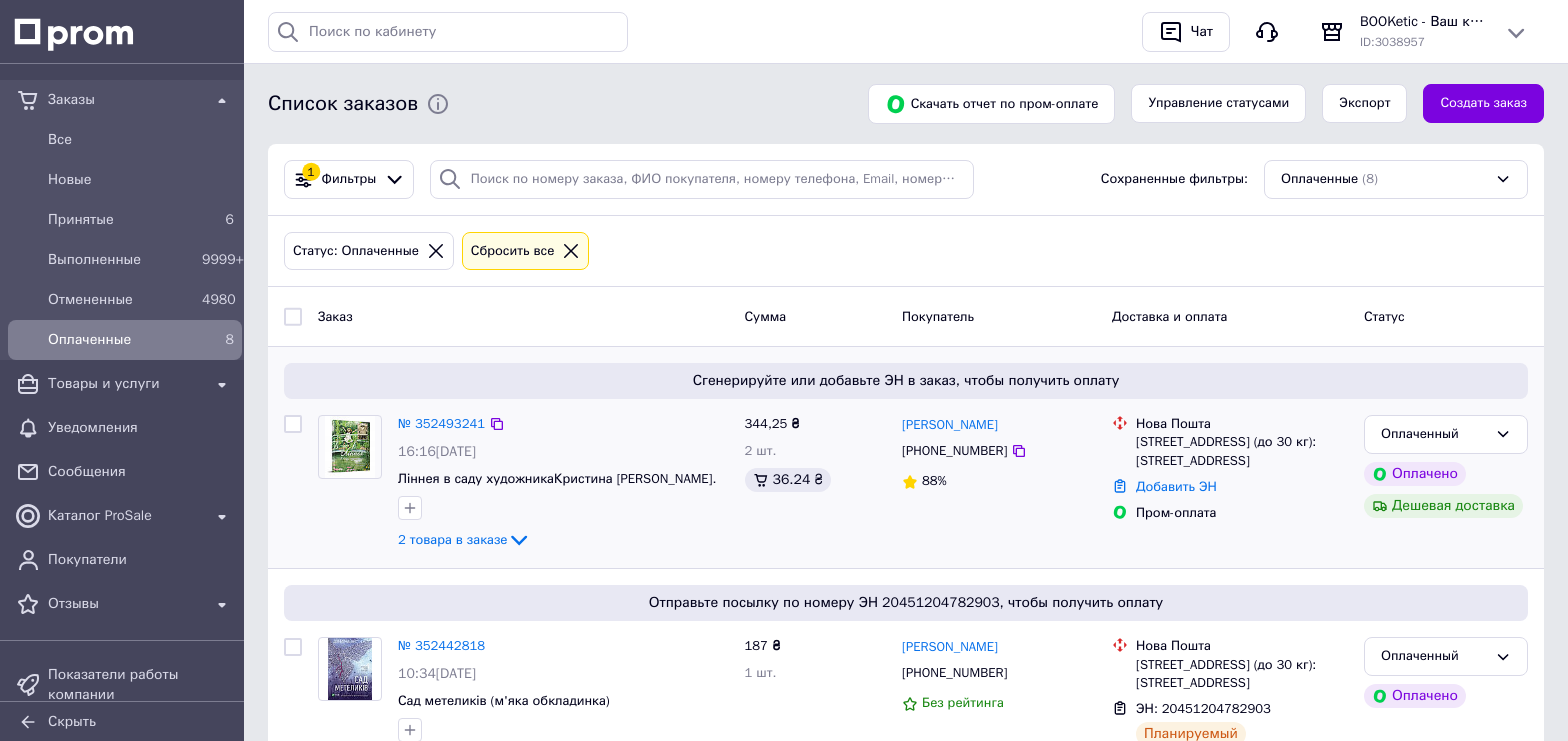 click at bounding box center (293, 317) 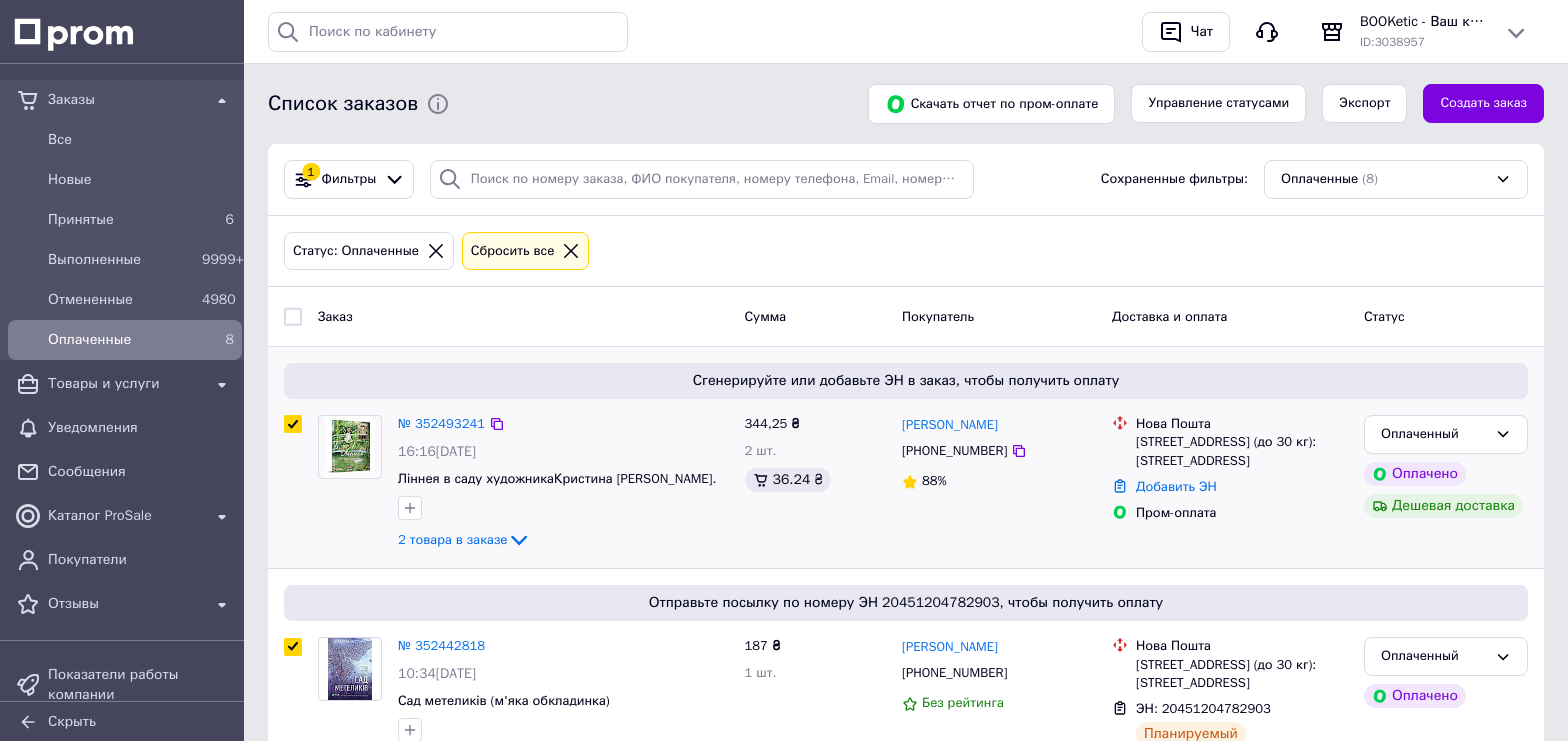 checkbox on "true" 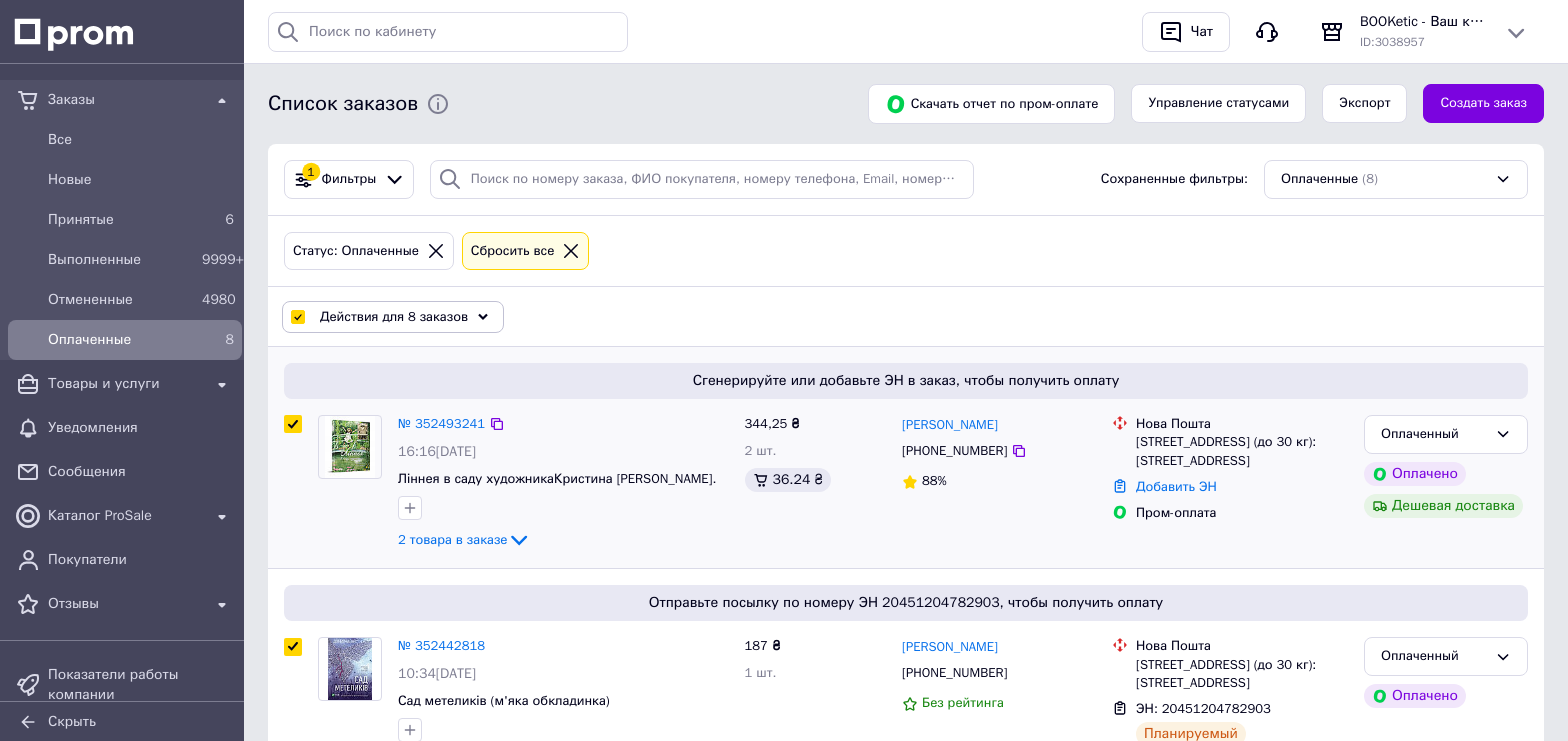 click at bounding box center (293, 424) 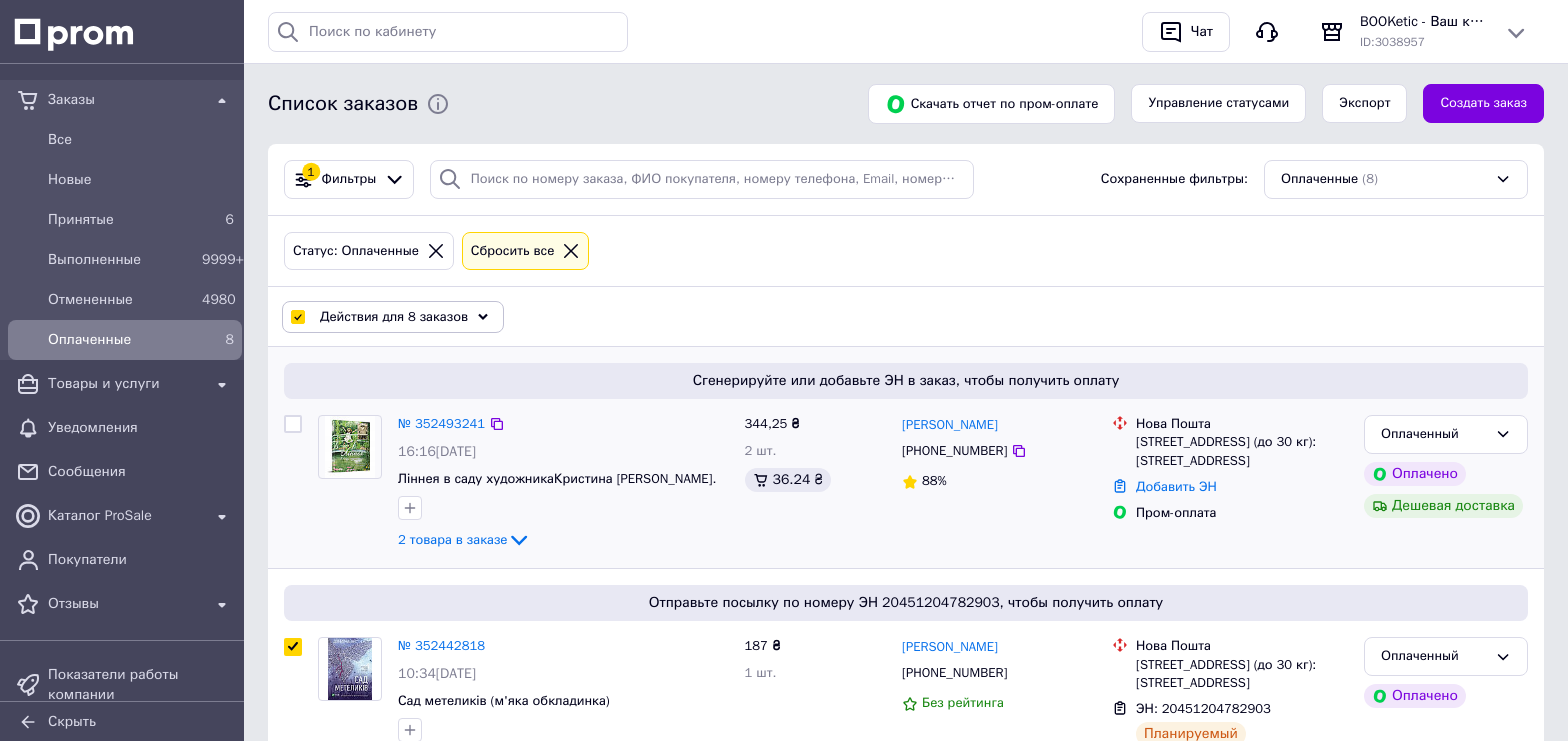 checkbox on "false" 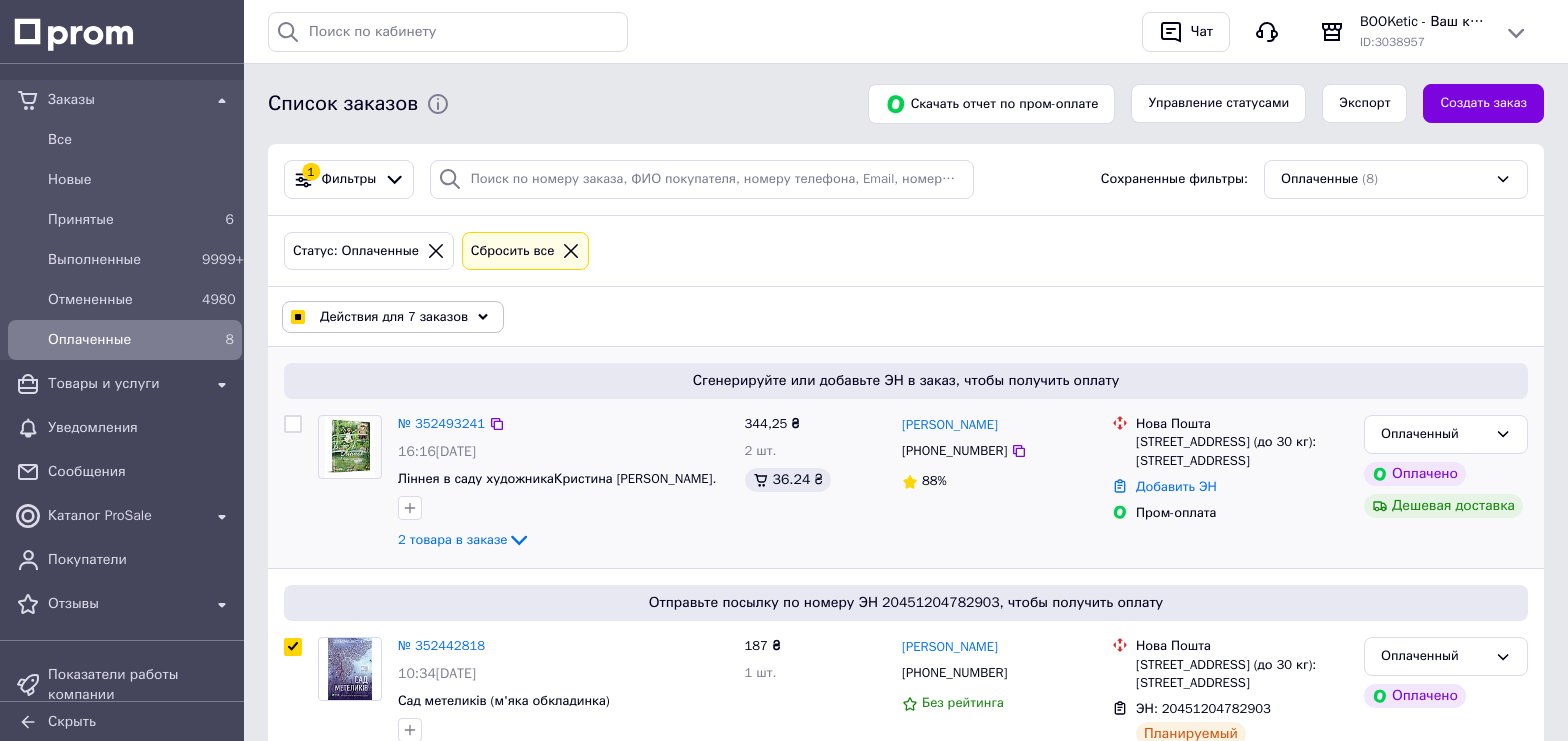 checkbox on "true" 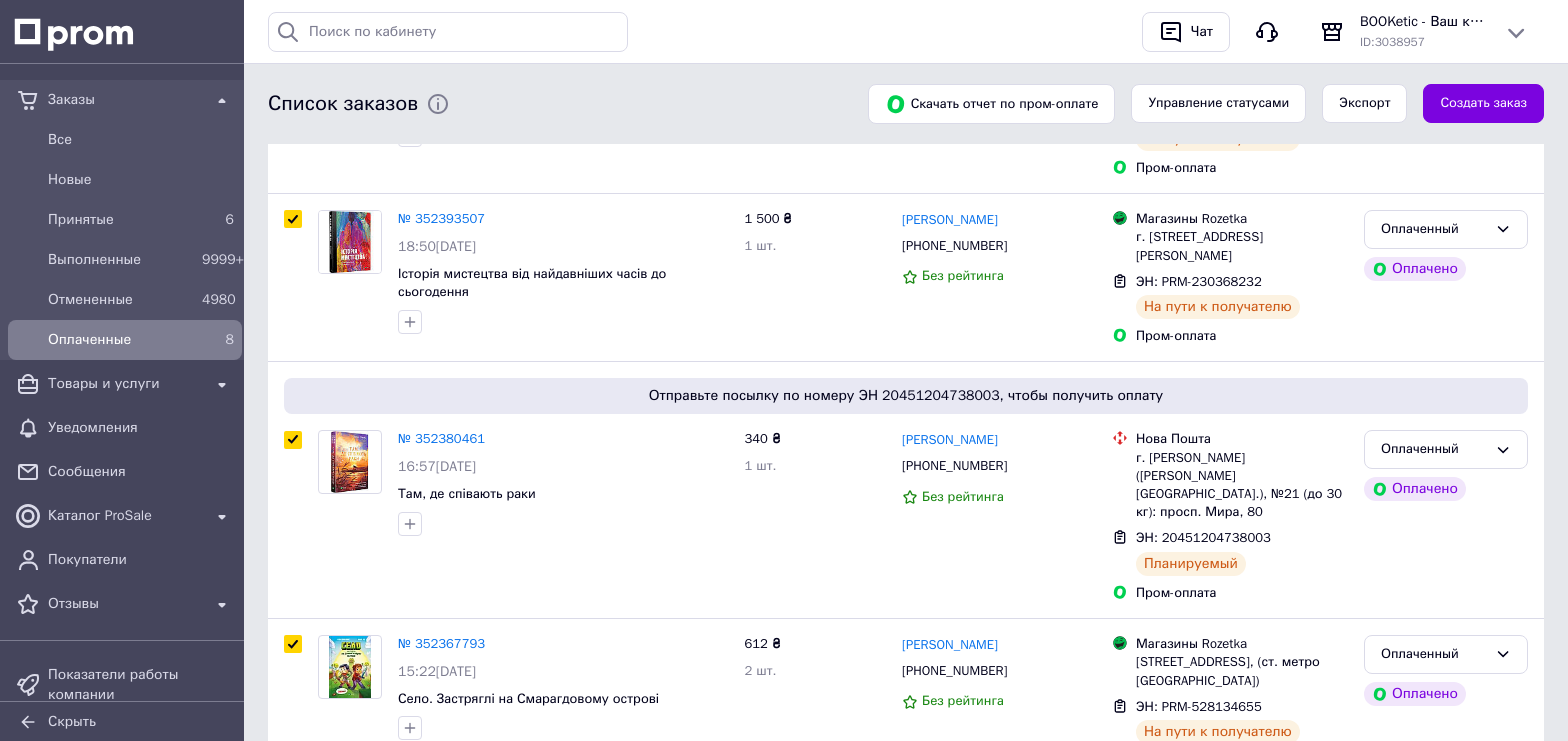 scroll, scrollTop: 1234, scrollLeft: 0, axis: vertical 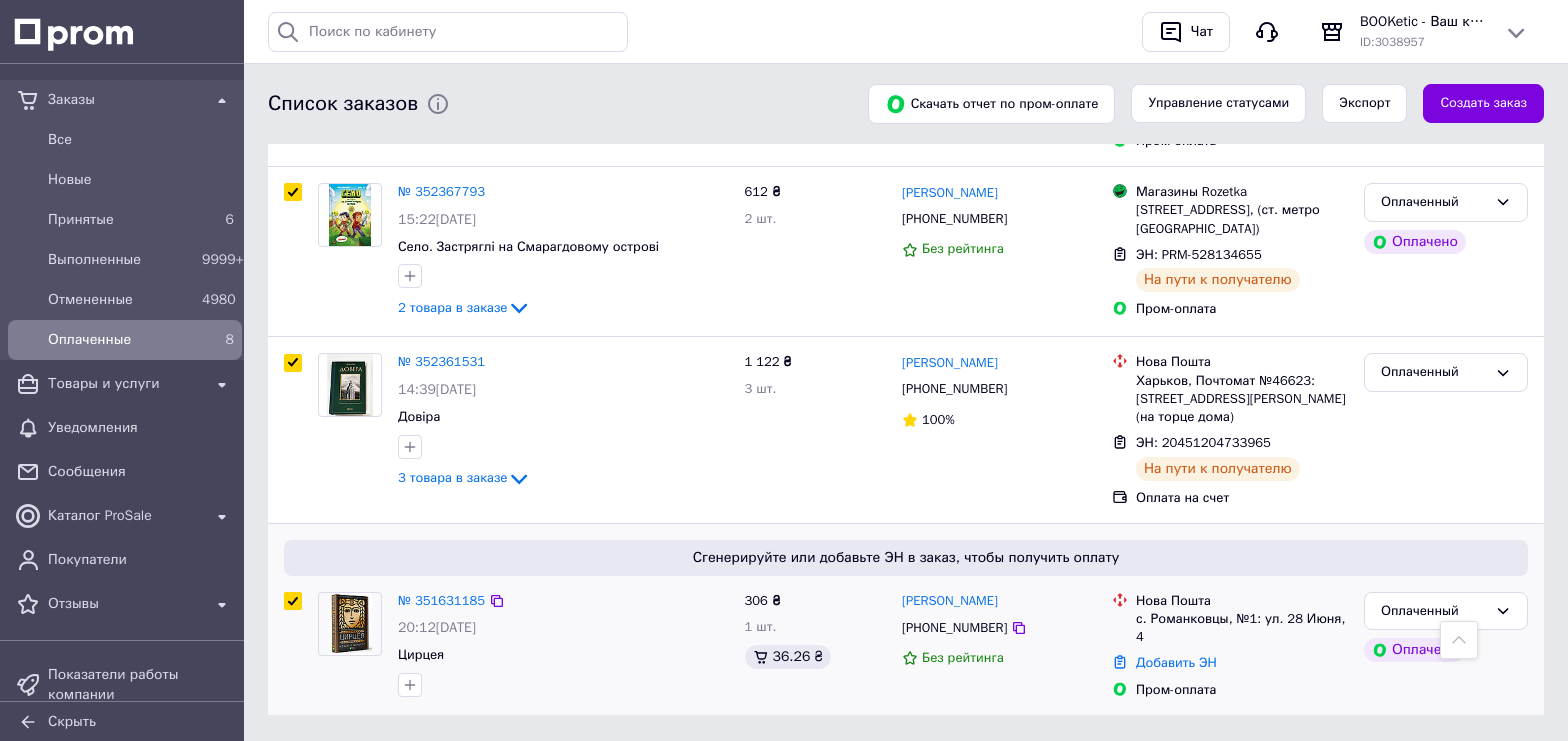 click at bounding box center [293, 601] 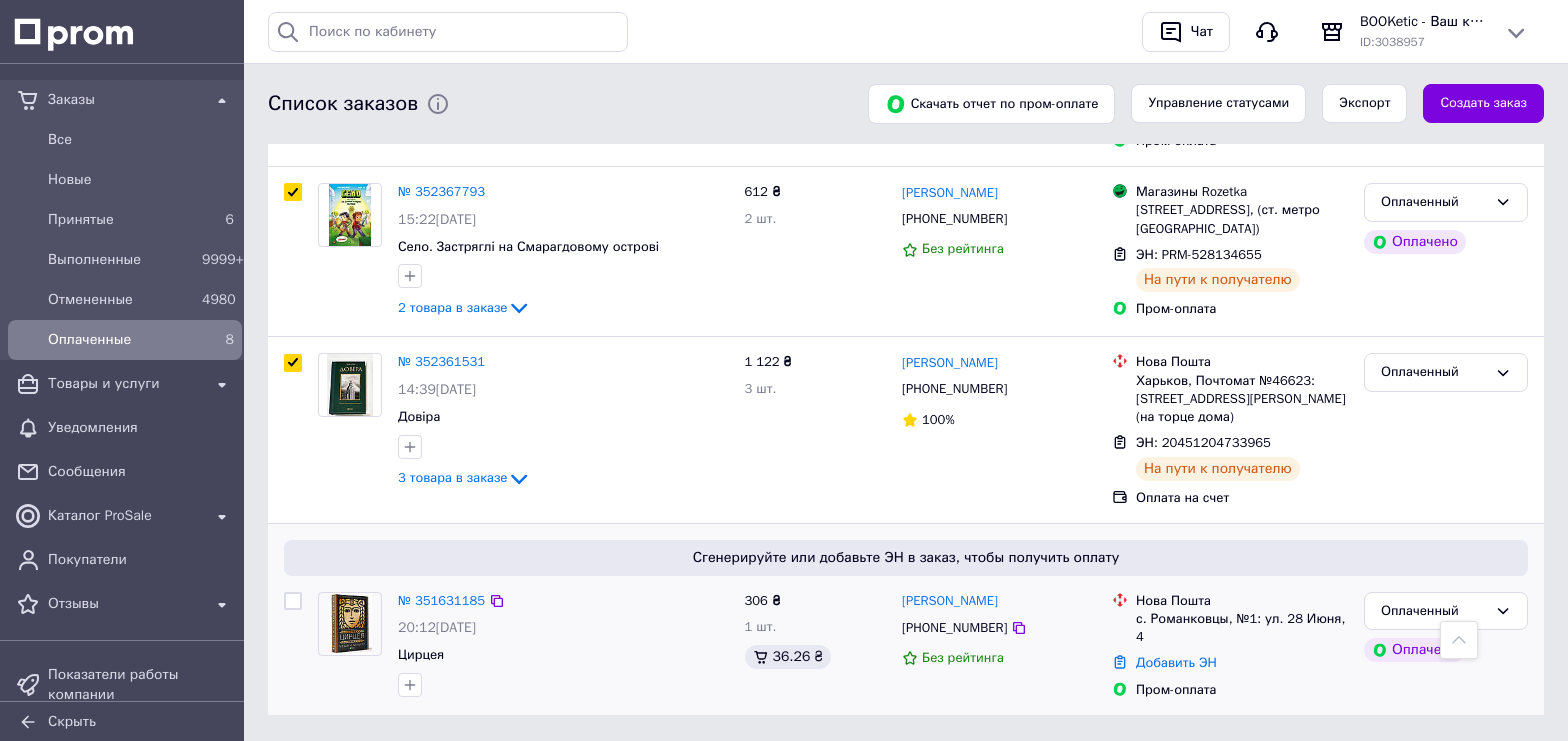 checkbox on "false" 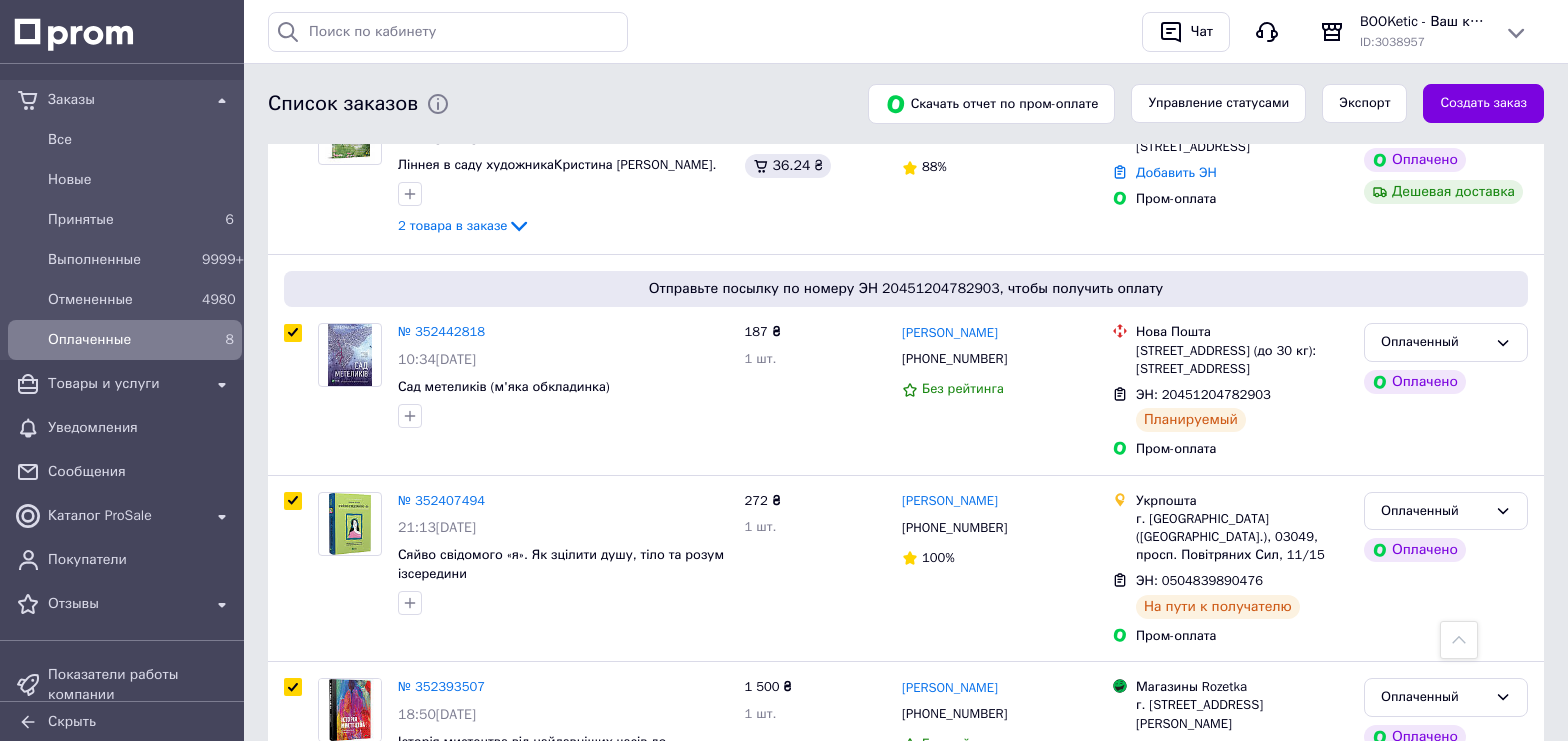scroll, scrollTop: 266, scrollLeft: 0, axis: vertical 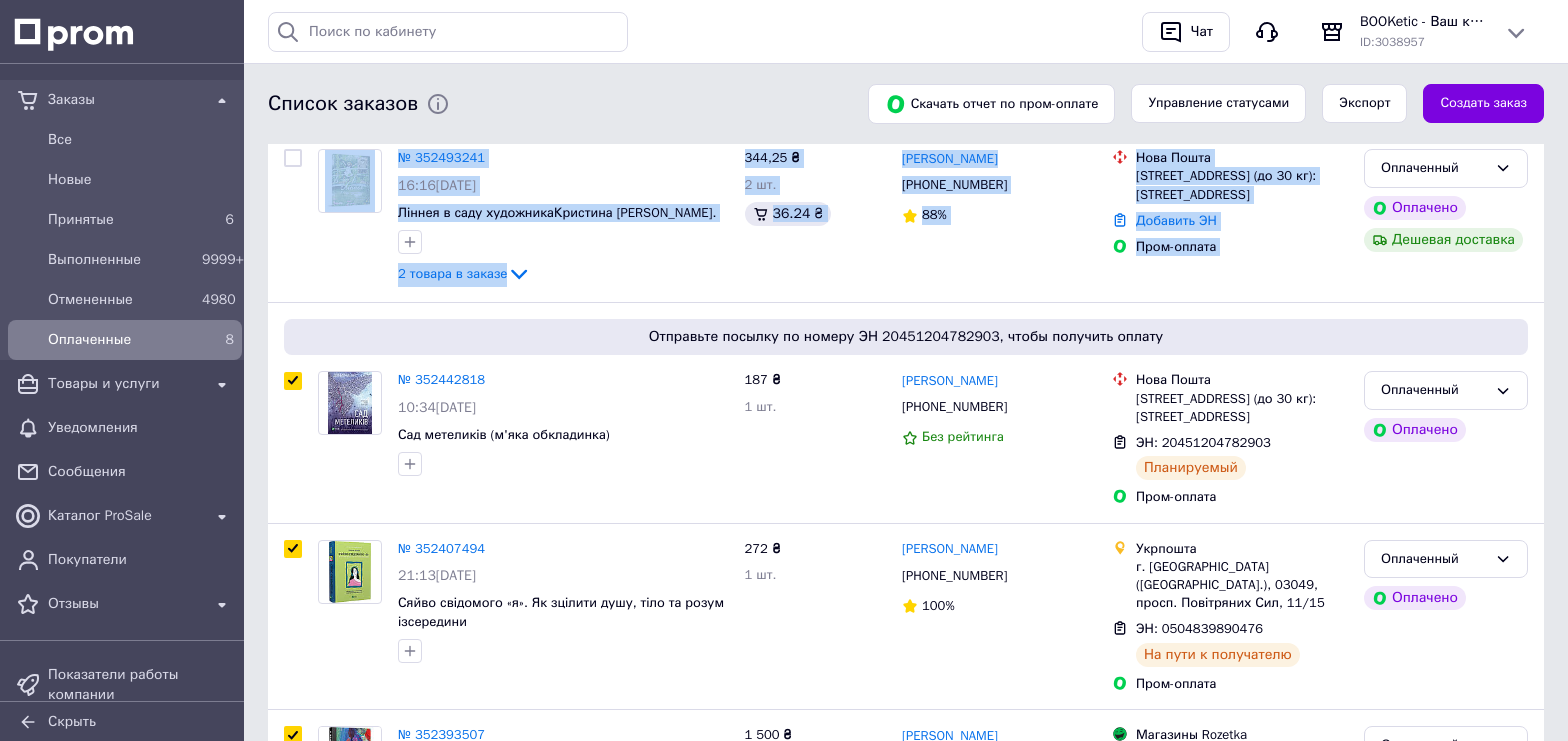 drag, startPoint x: 1566, startPoint y: 175, endPoint x: 1568, endPoint y: 85, distance: 90.02222 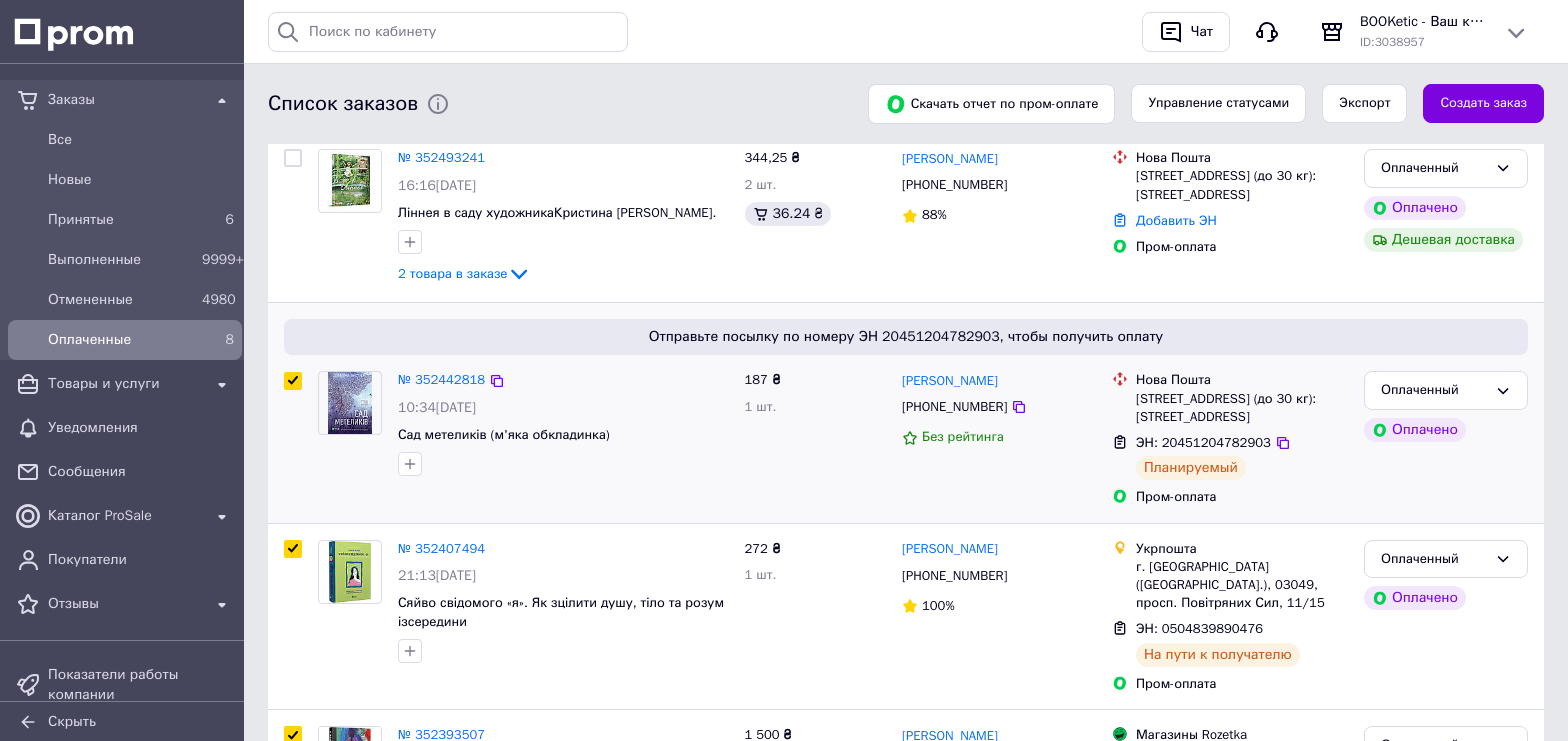 click on "Оплаченный Оплачено" at bounding box center (1446, 438) 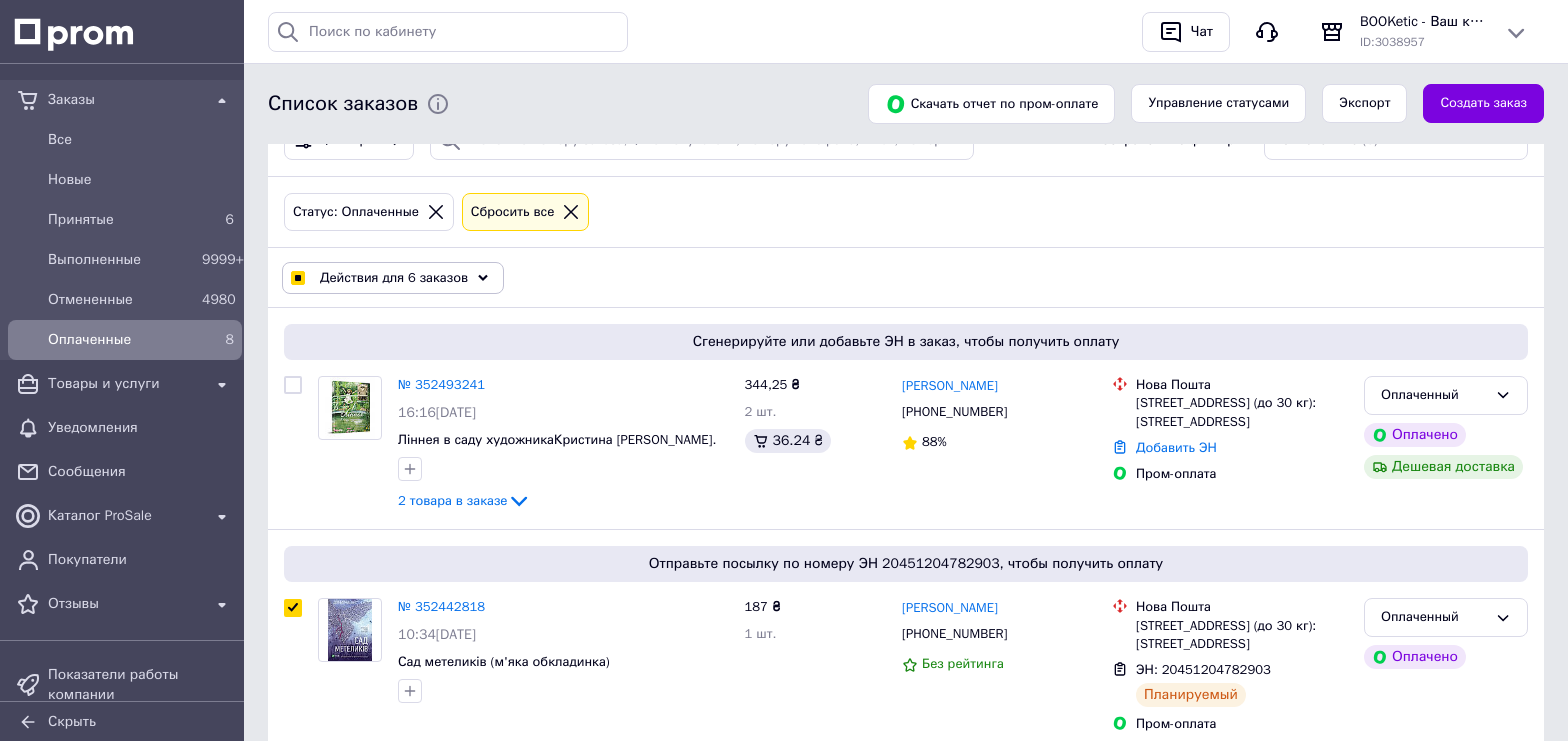 scroll, scrollTop: 14, scrollLeft: 0, axis: vertical 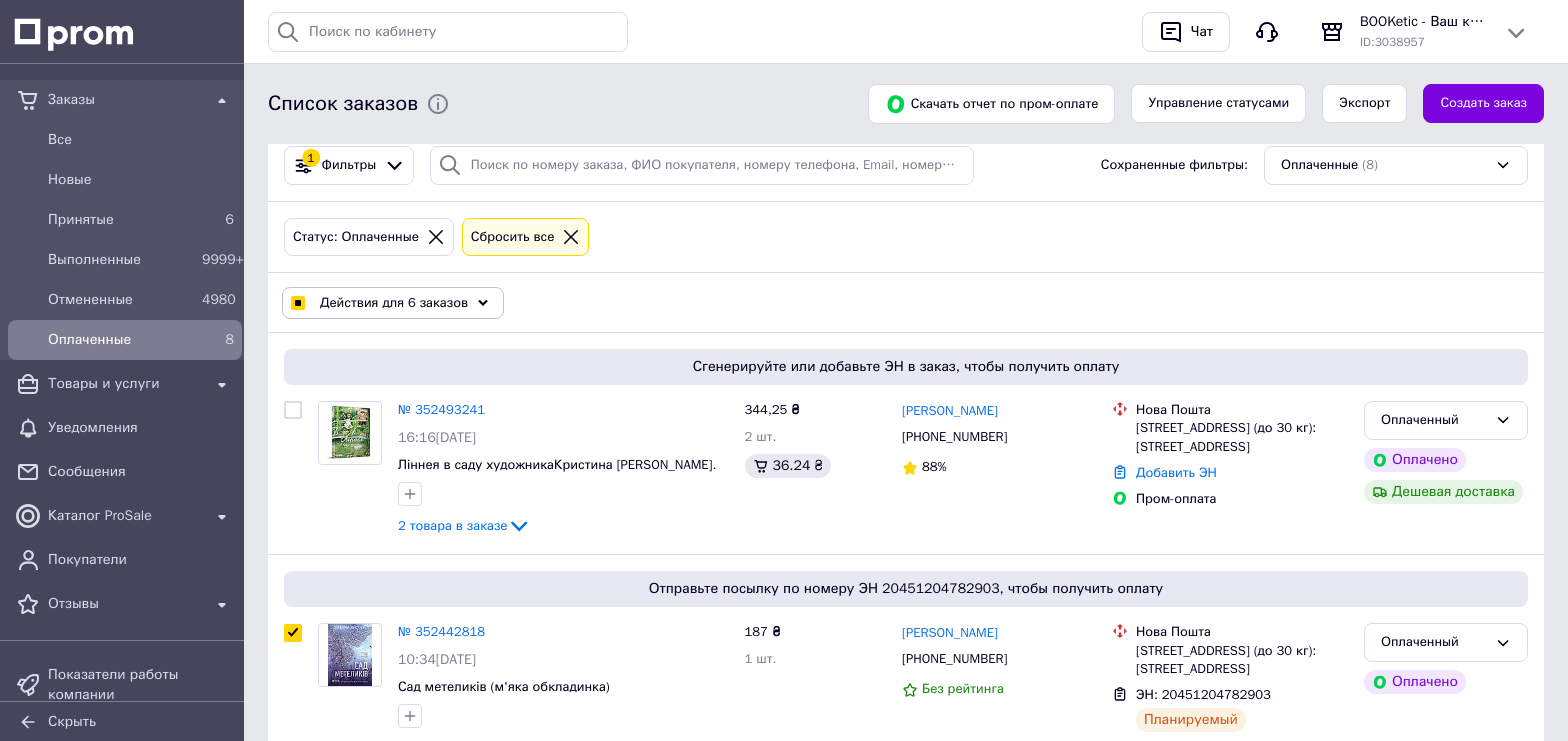 click on "Действия для 6 заказов" at bounding box center (394, 303) 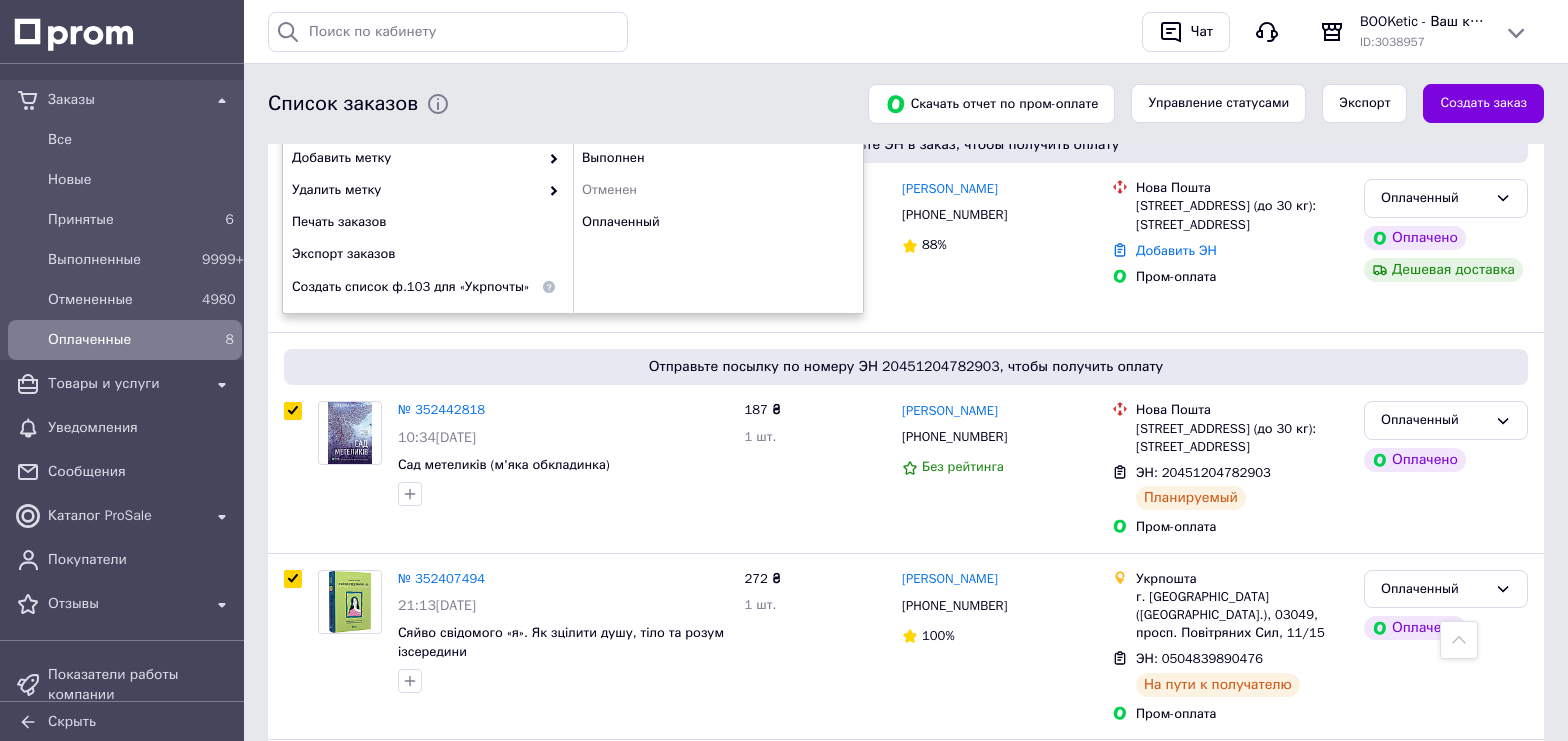 scroll, scrollTop: 0, scrollLeft: 0, axis: both 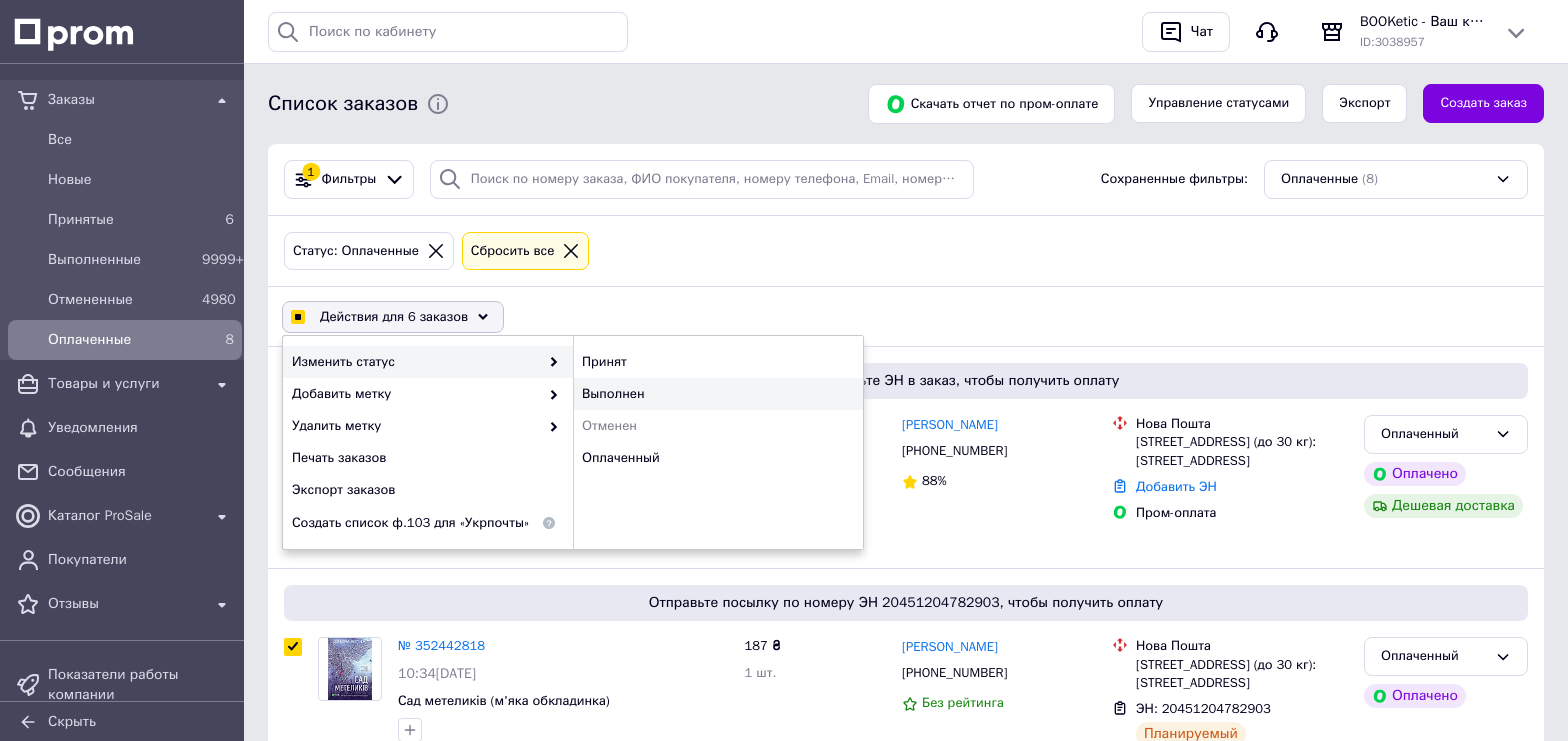 checkbox on "true" 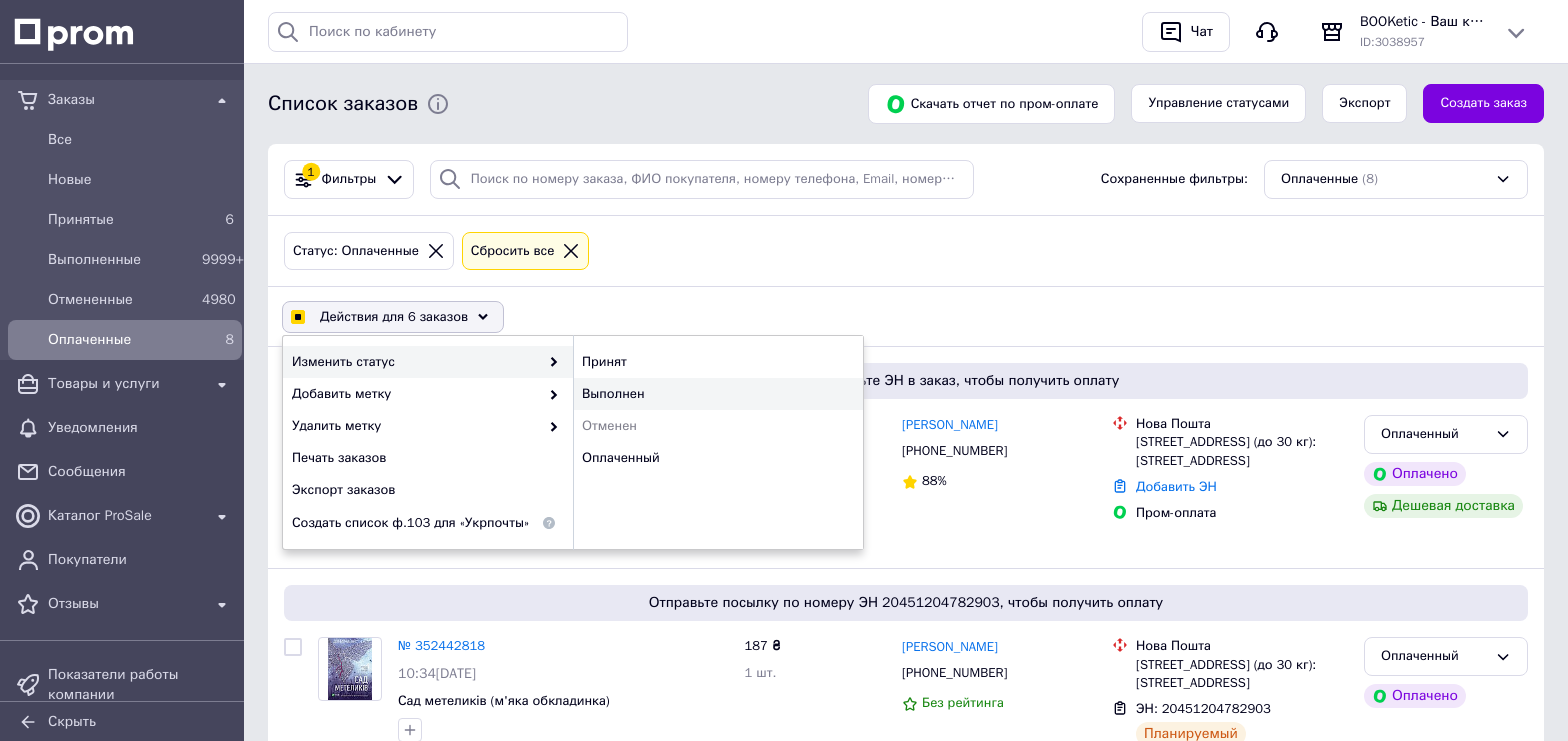 checkbox on "false" 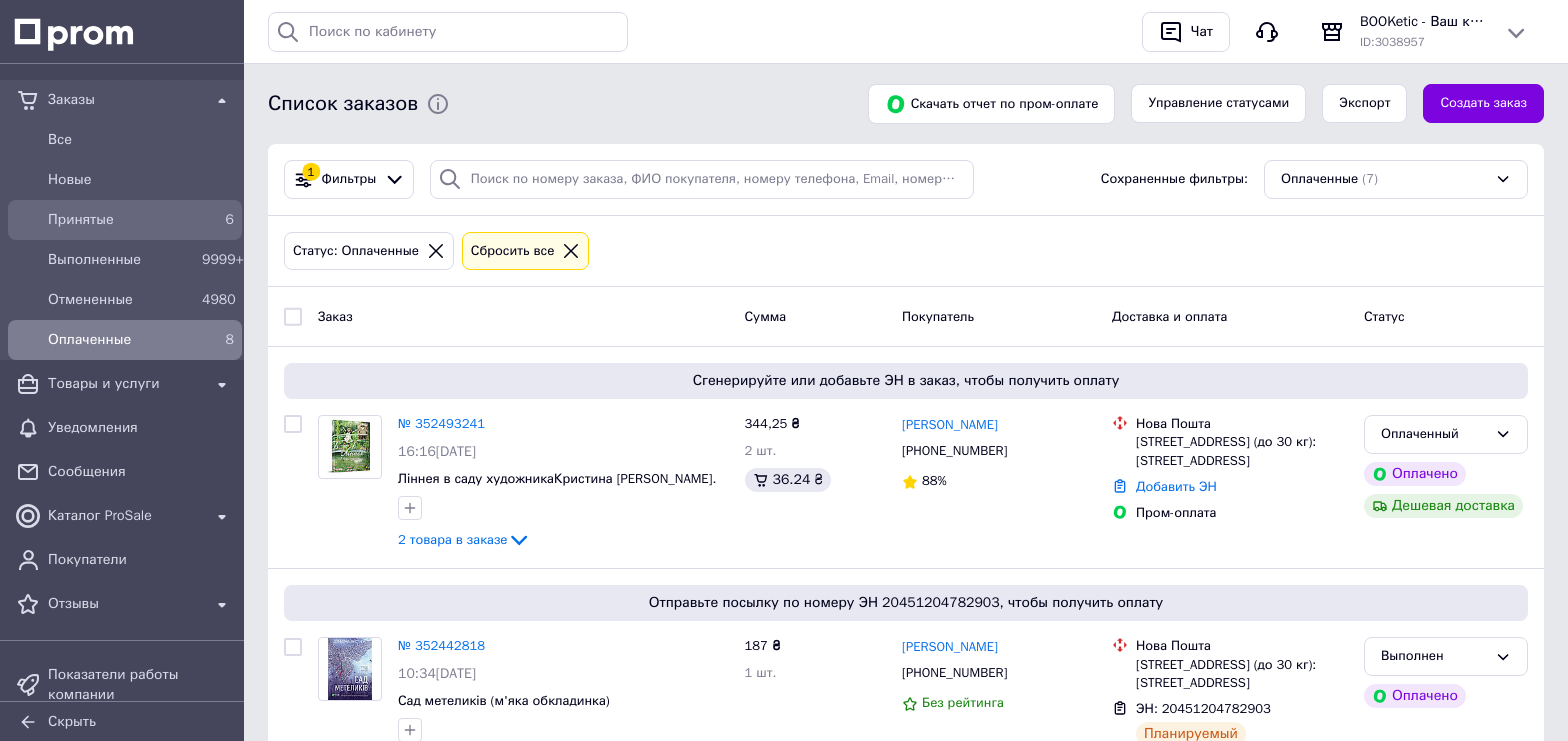 click on "Принятые" at bounding box center (121, 220) 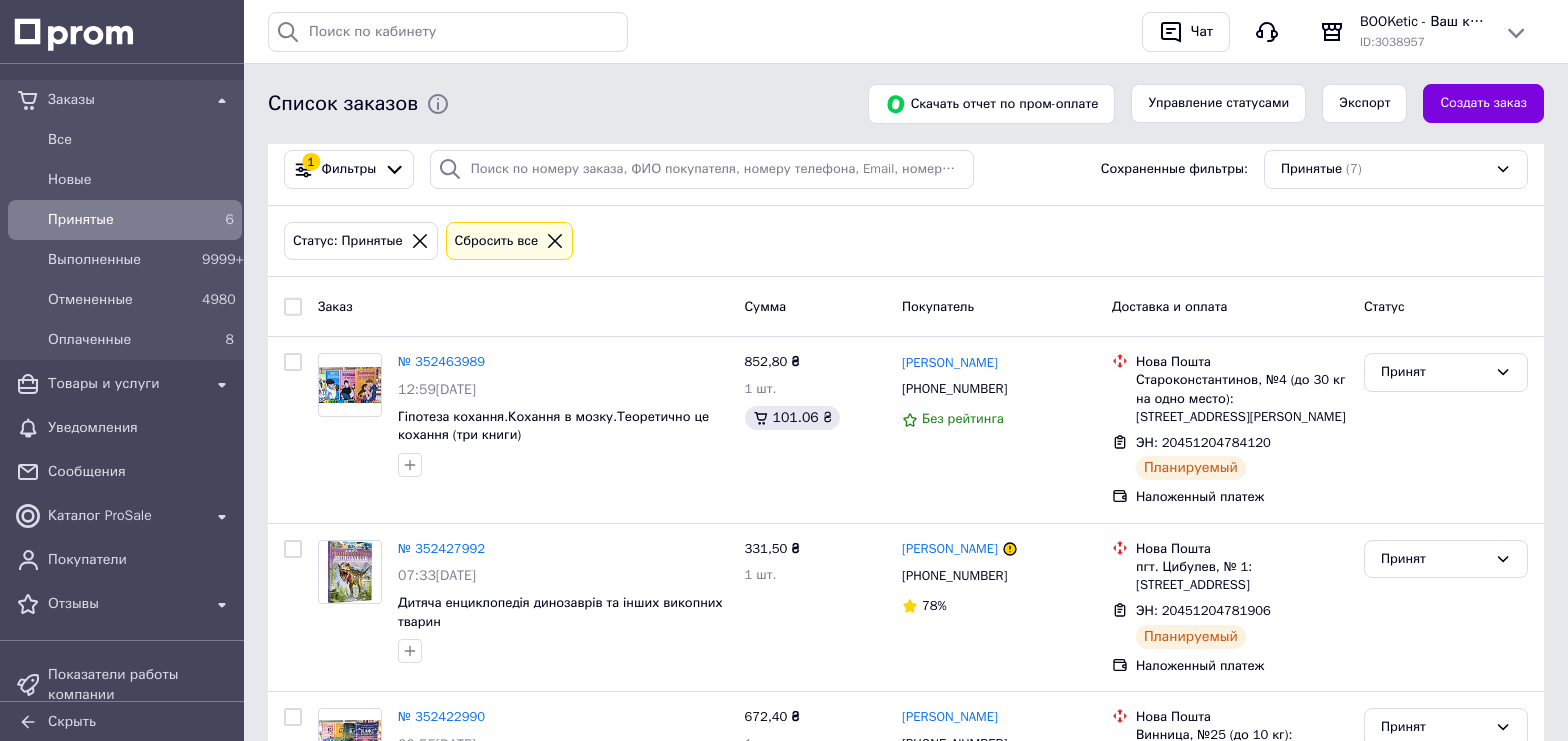scroll, scrollTop: 8, scrollLeft: 0, axis: vertical 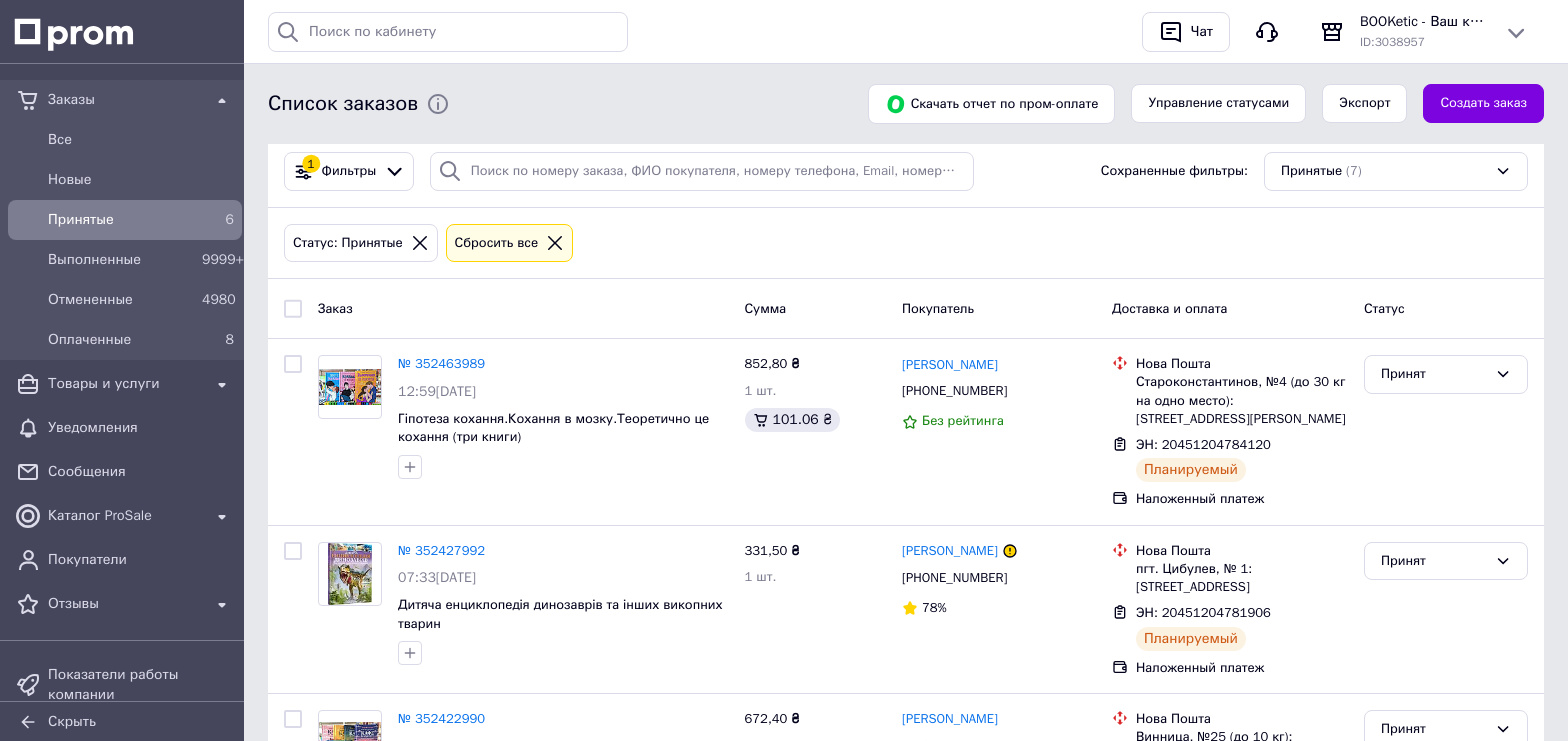 click at bounding box center [293, 309] 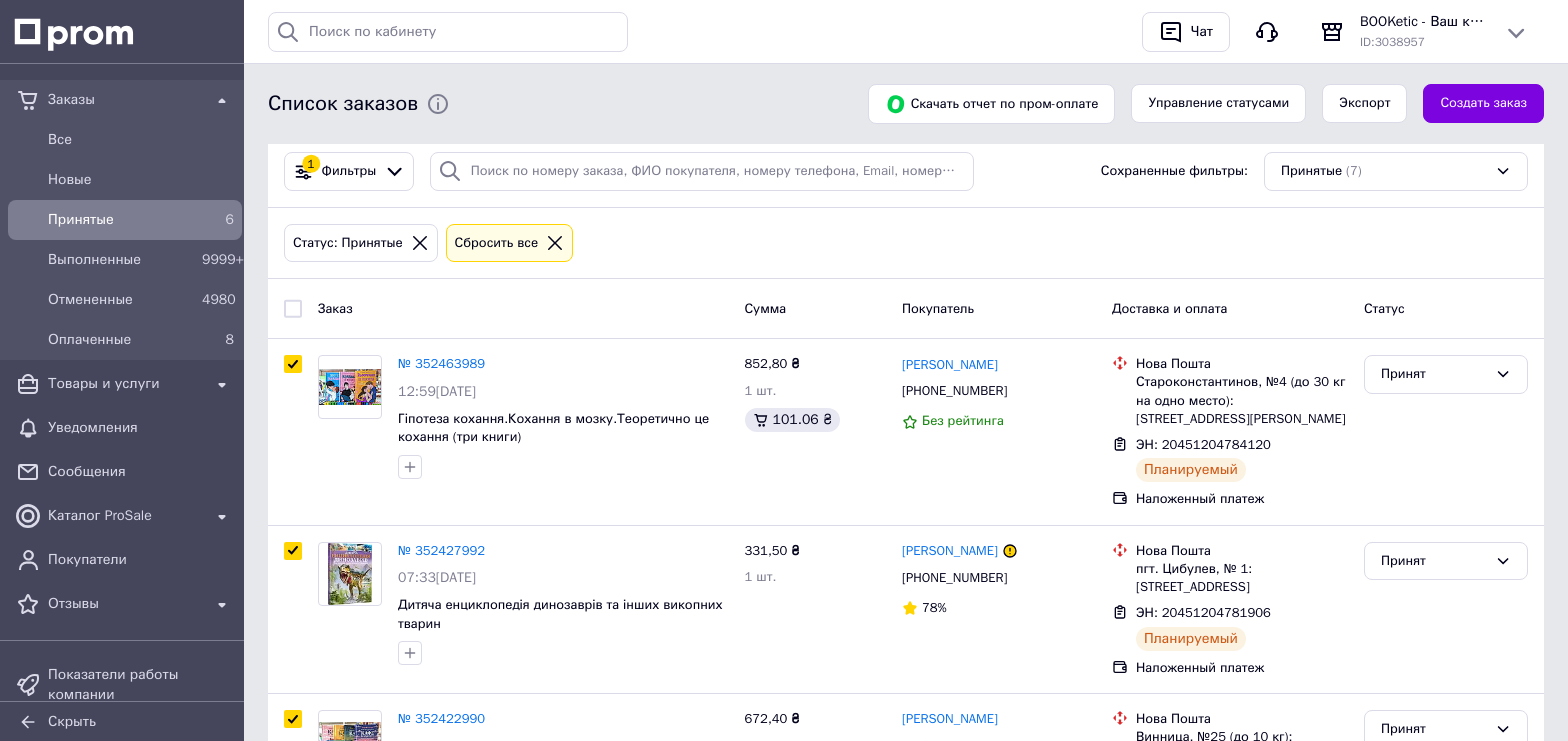 checkbox on "true" 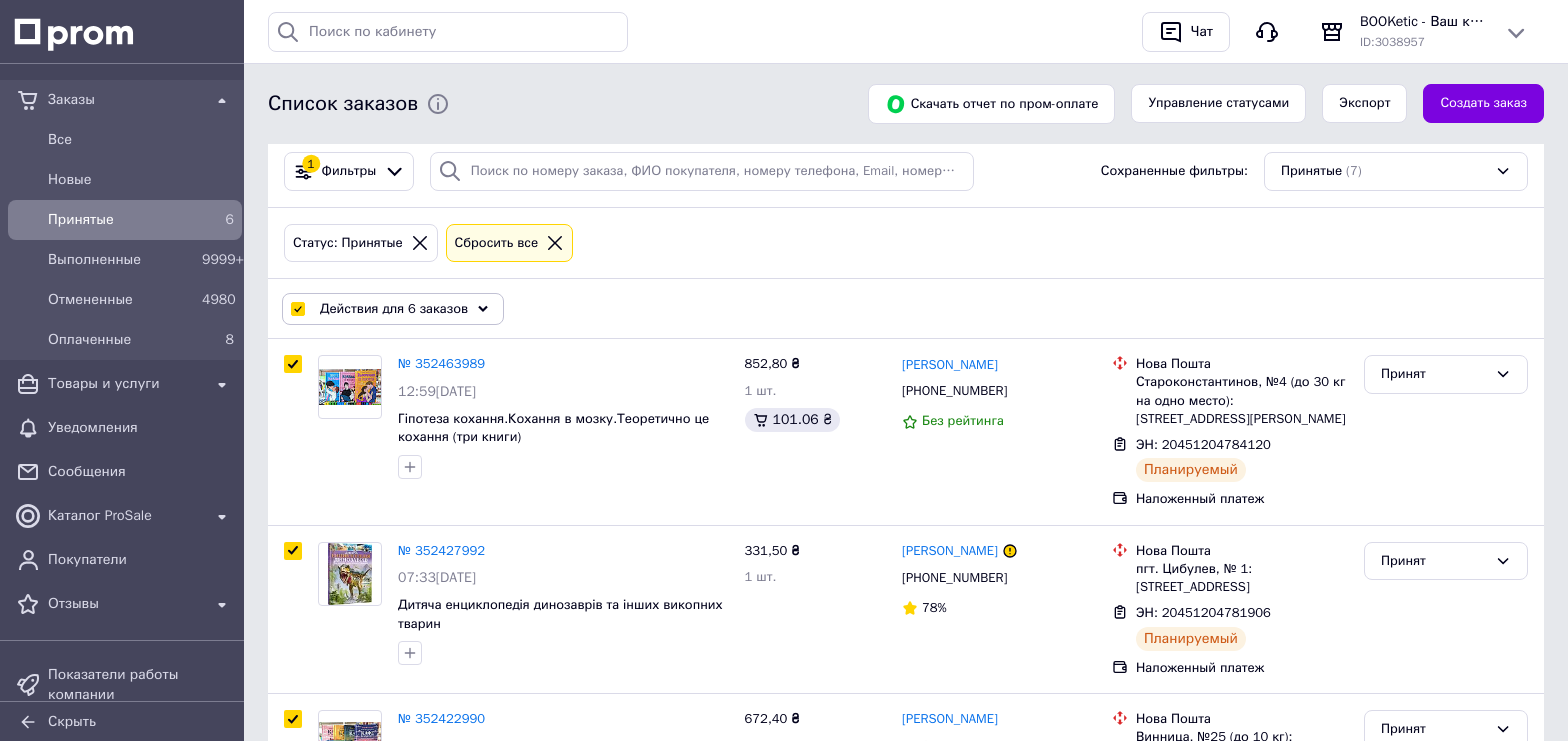 click on "Действия для 6 заказов" at bounding box center (393, 309) 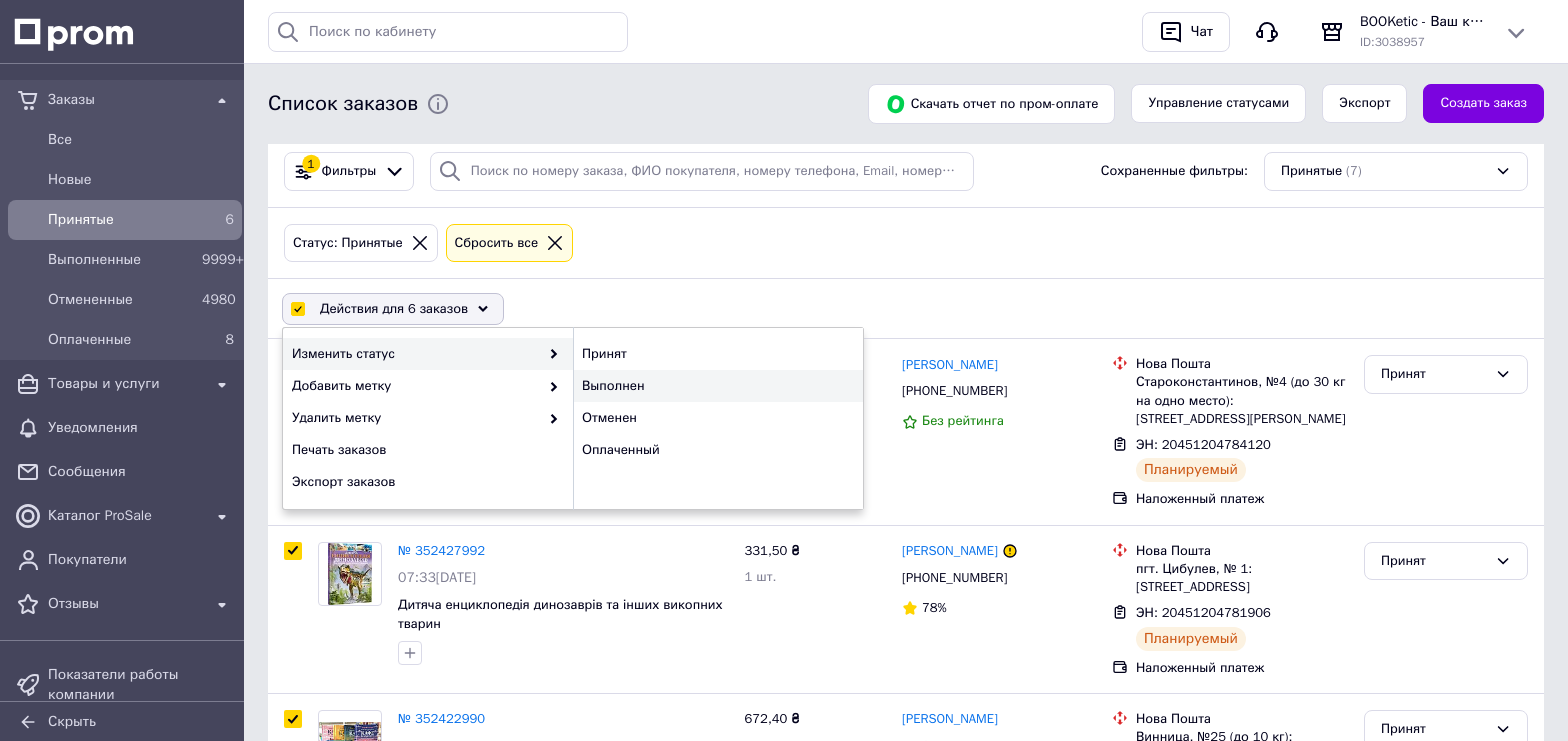 click on "Выполнен" at bounding box center [718, 386] 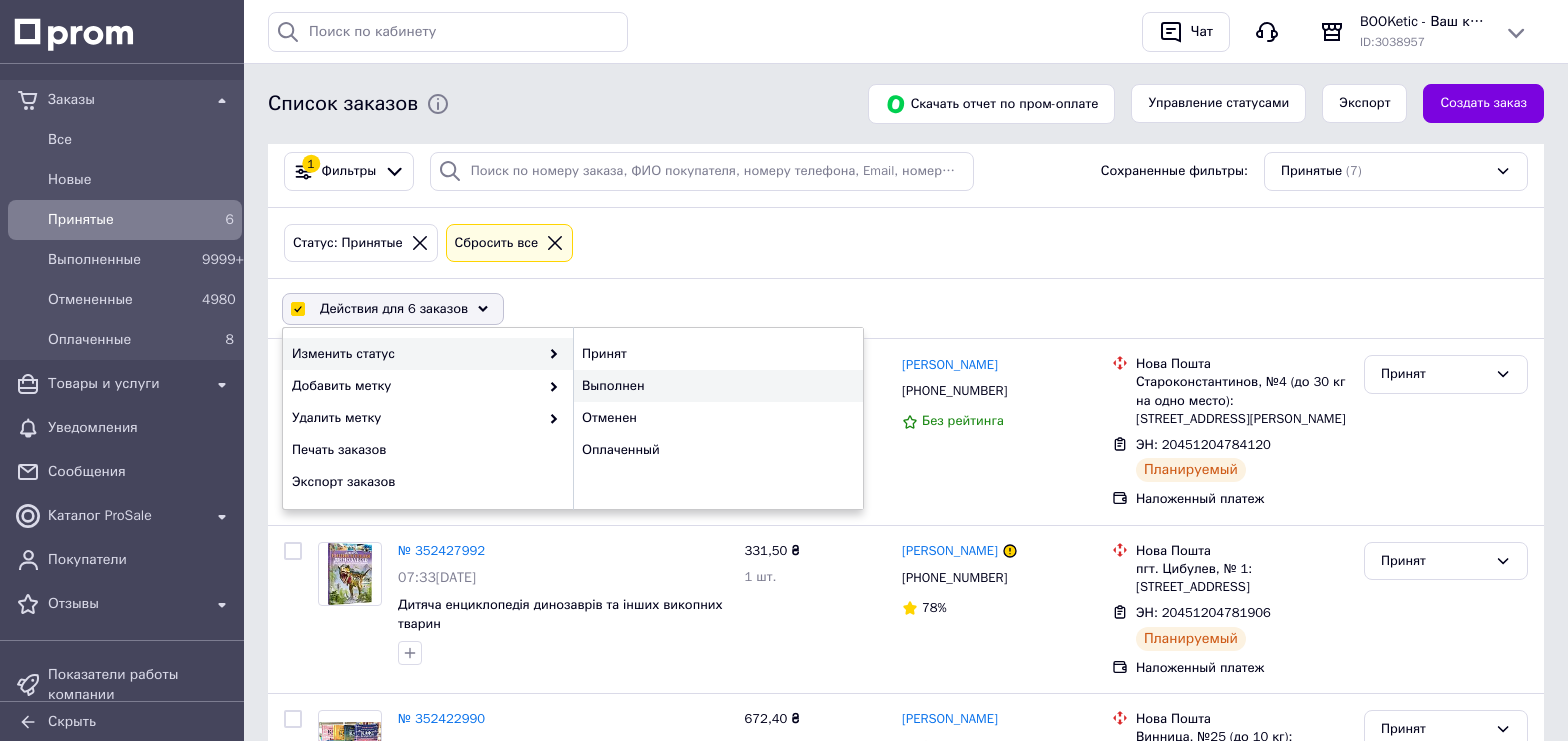 checkbox on "false" 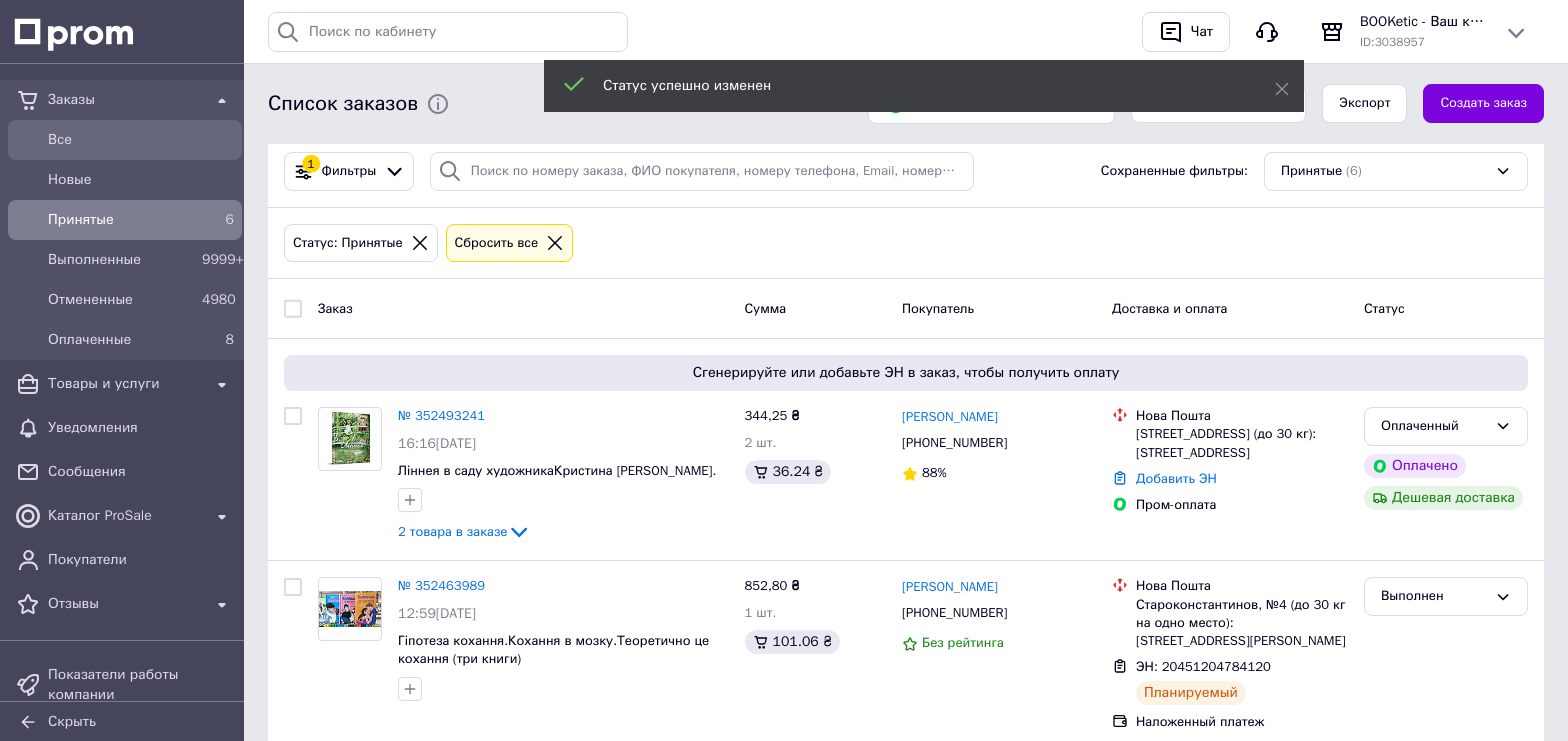 click on "Все" at bounding box center [141, 140] 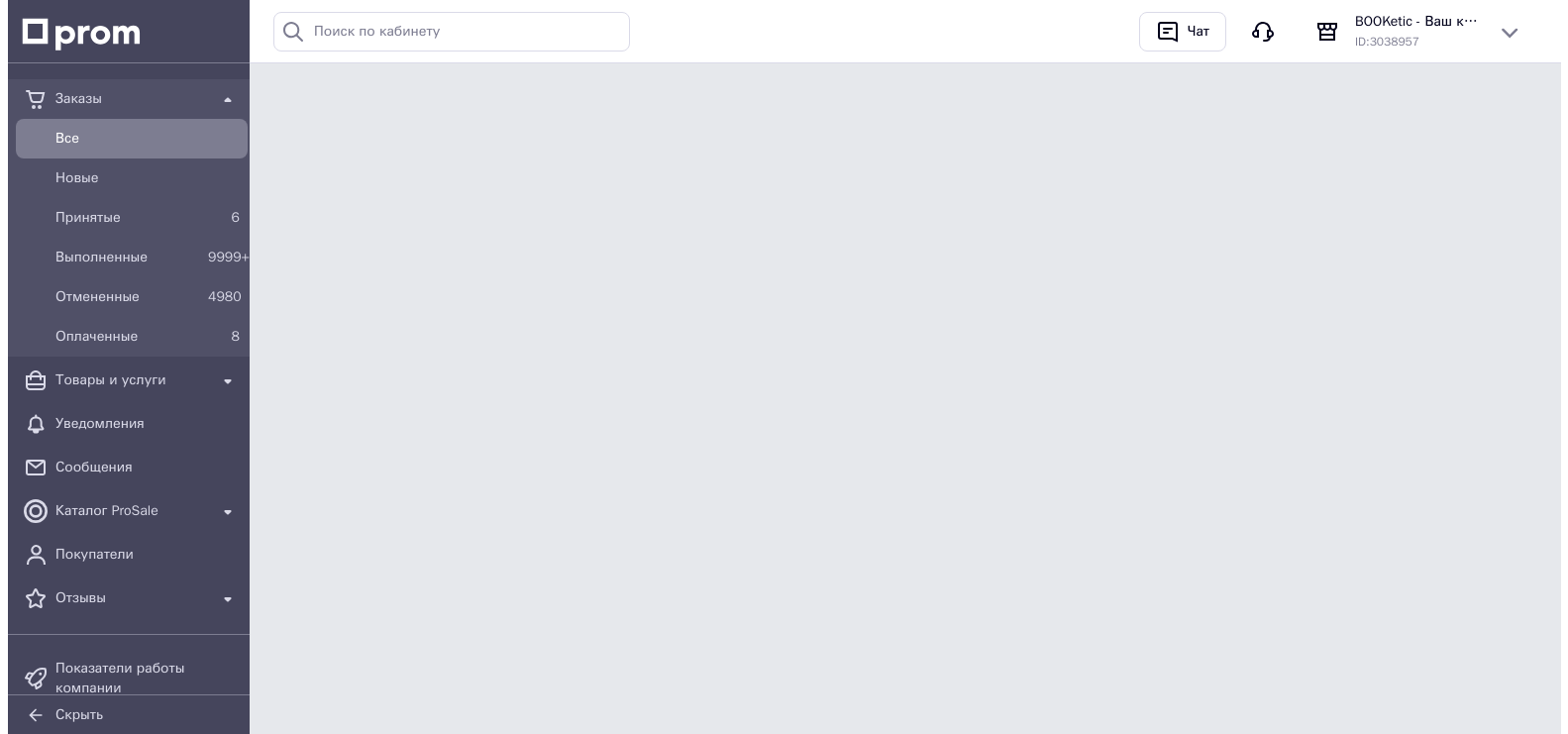 scroll, scrollTop: 0, scrollLeft: 0, axis: both 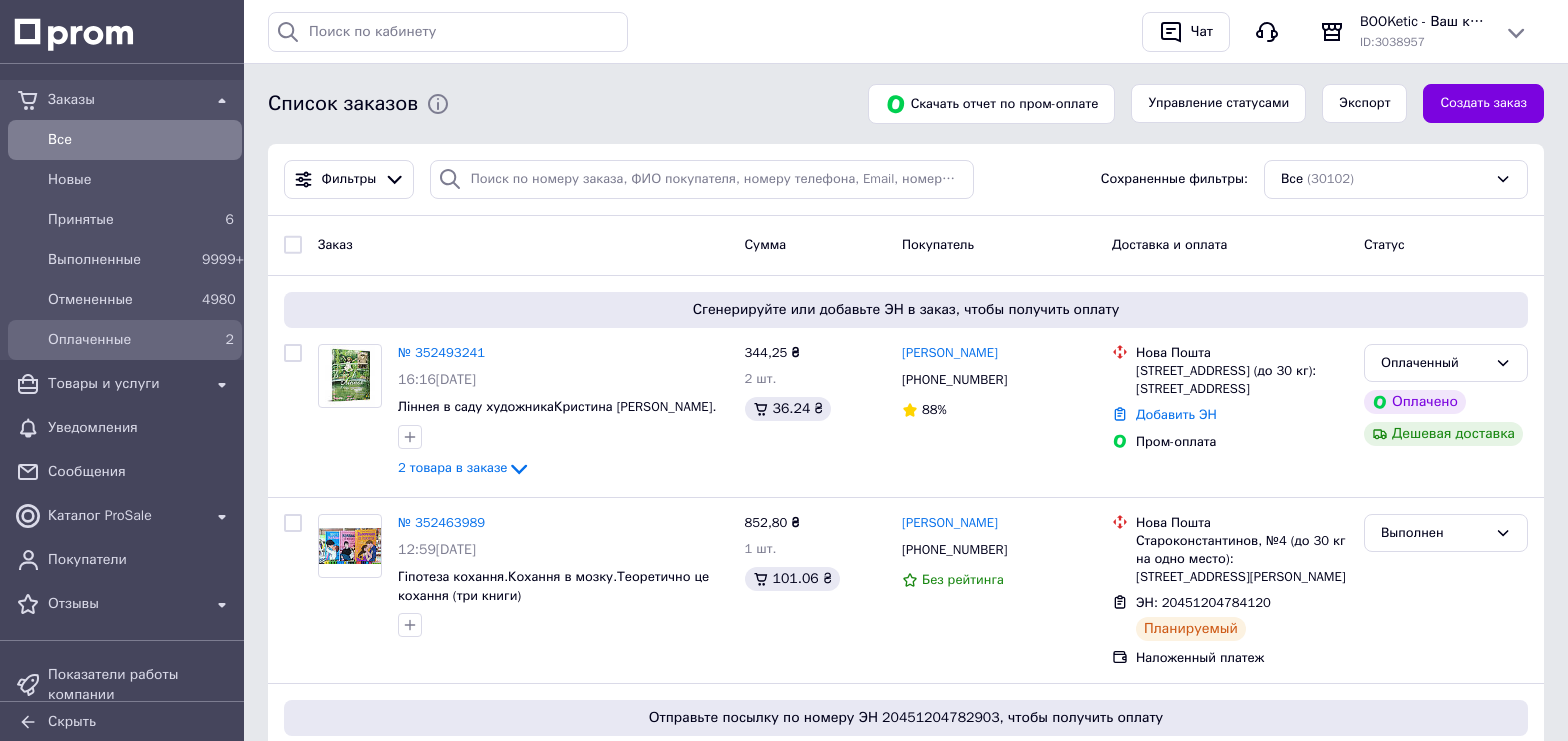 click on "Оплаченные" at bounding box center [121, 340] 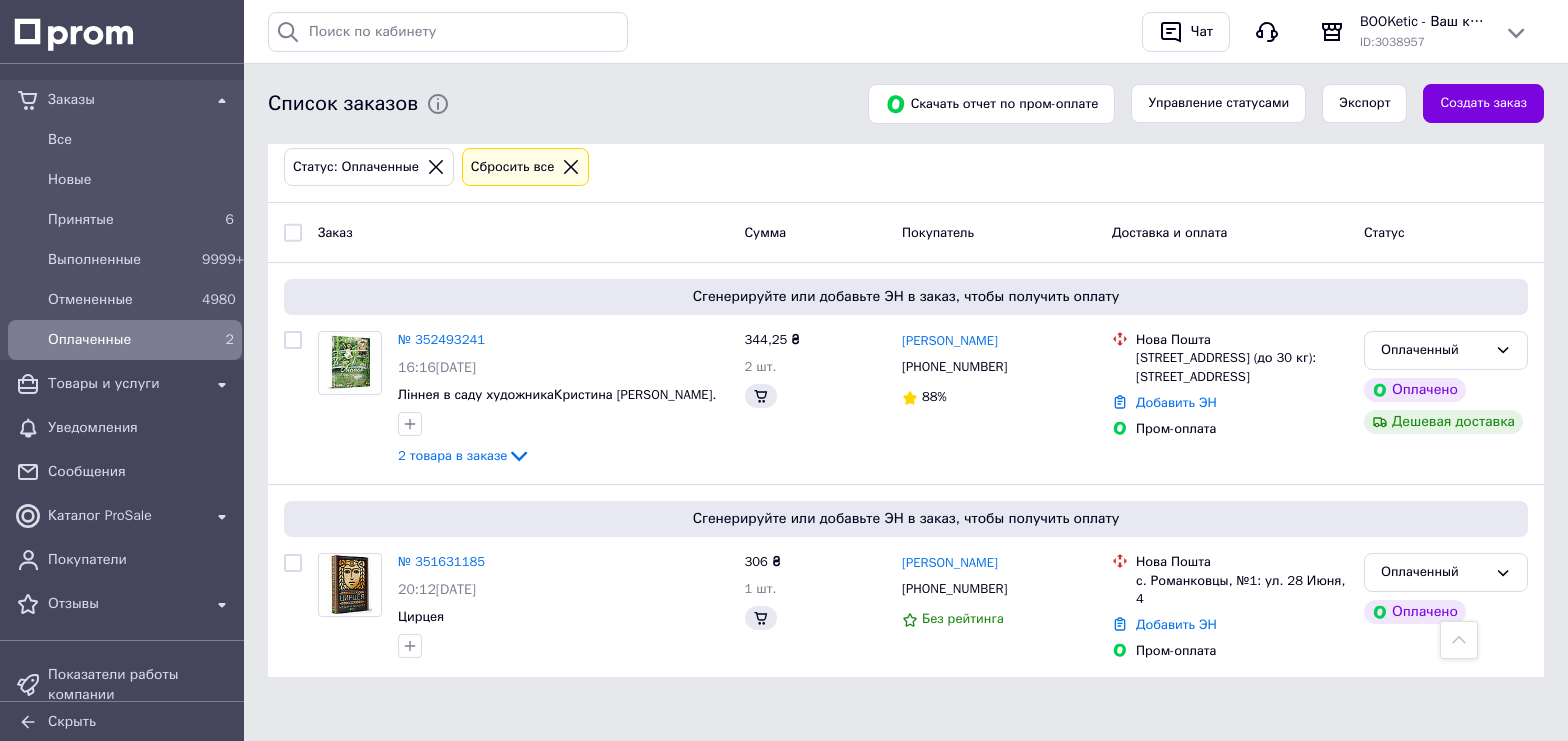 scroll, scrollTop: 0, scrollLeft: 0, axis: both 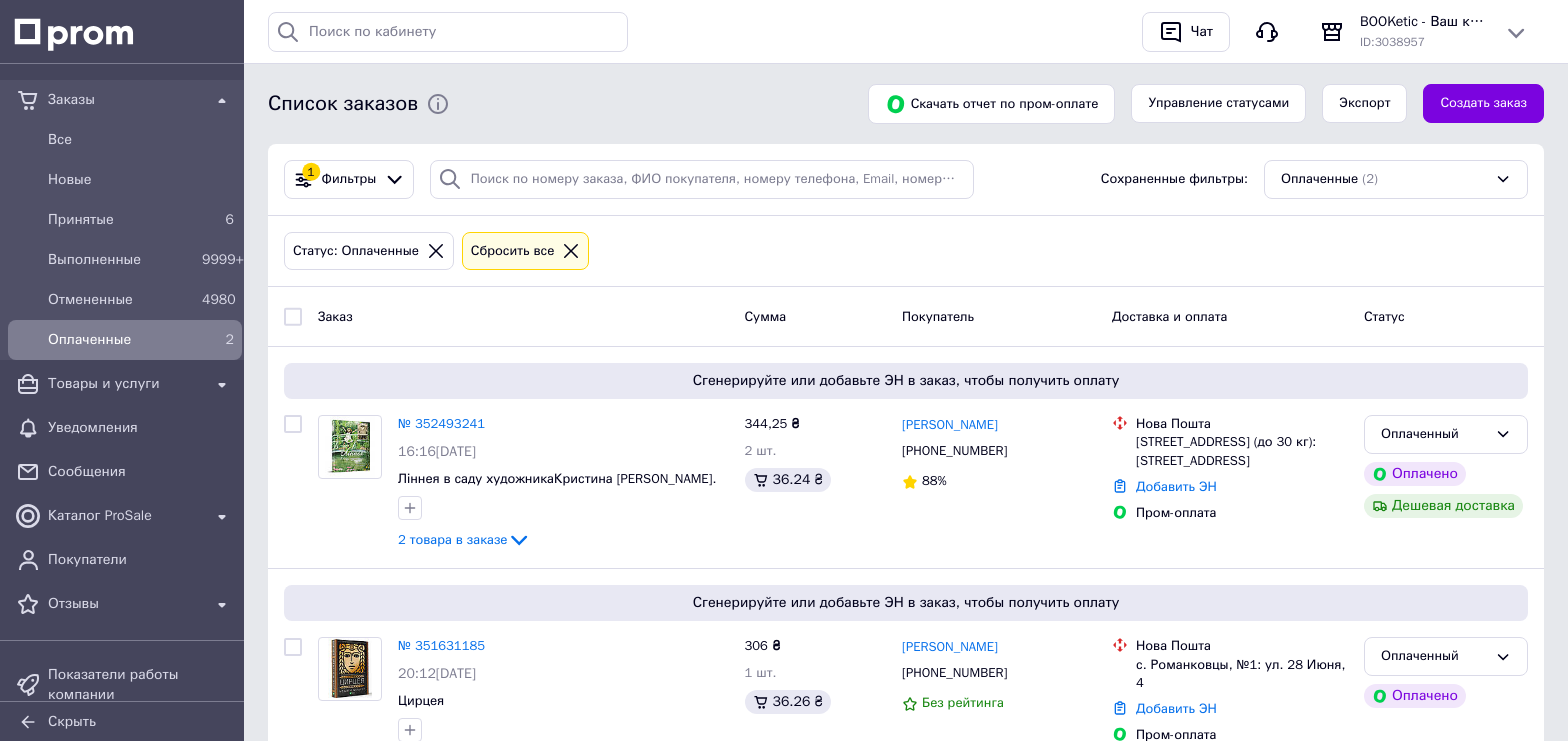 click on "Оплаченные" at bounding box center (121, 340) 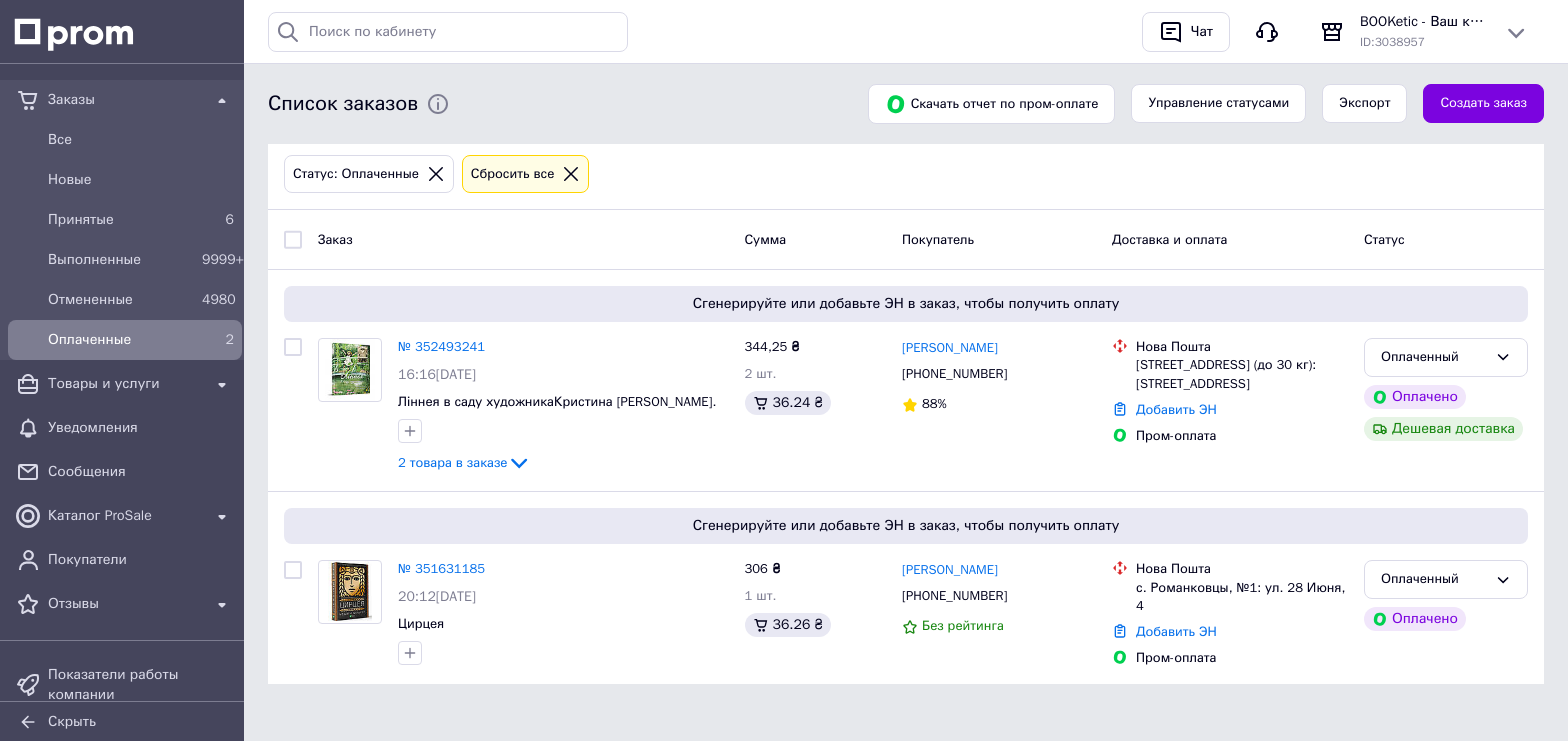 scroll, scrollTop: 81, scrollLeft: 0, axis: vertical 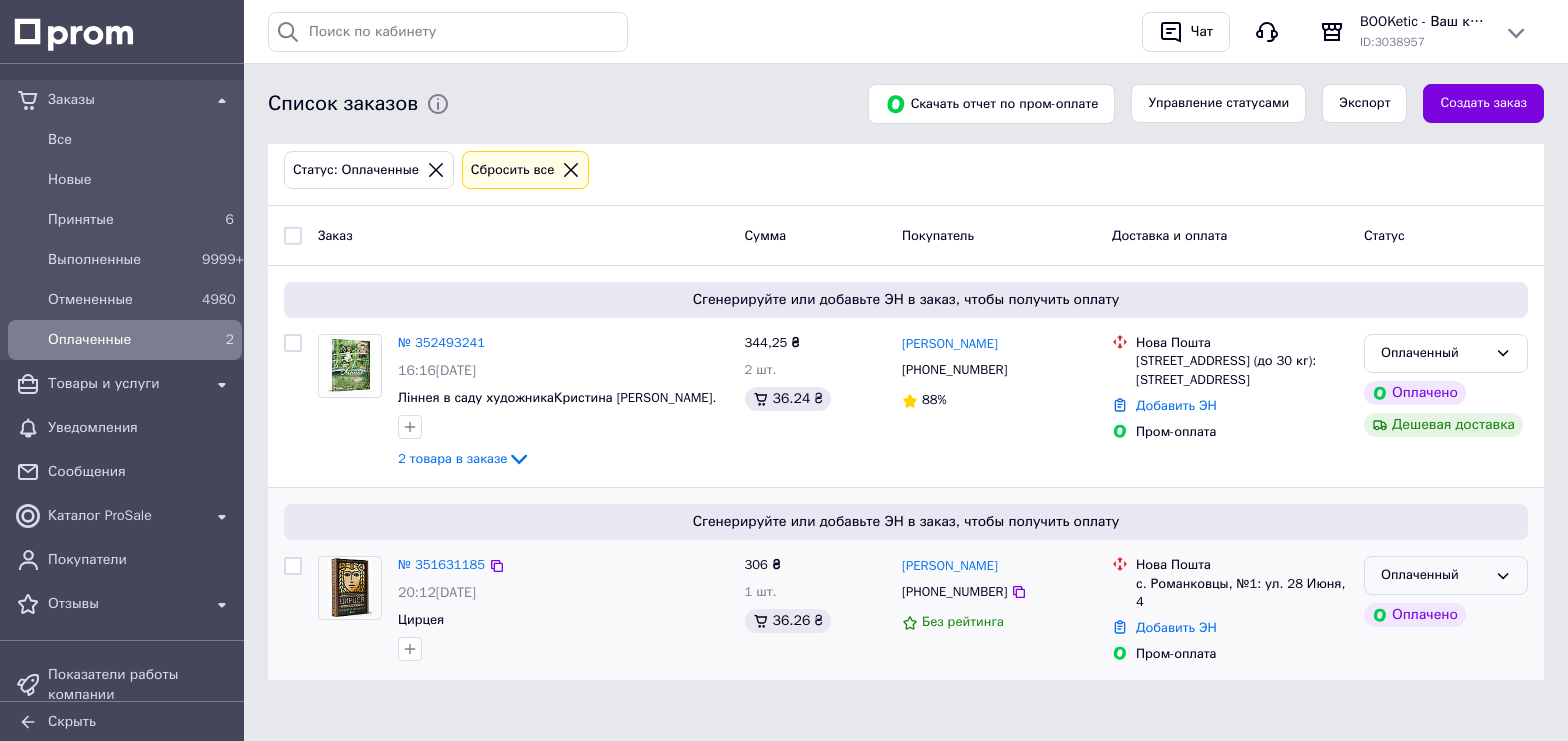click on "Оплаченный" at bounding box center (1434, 575) 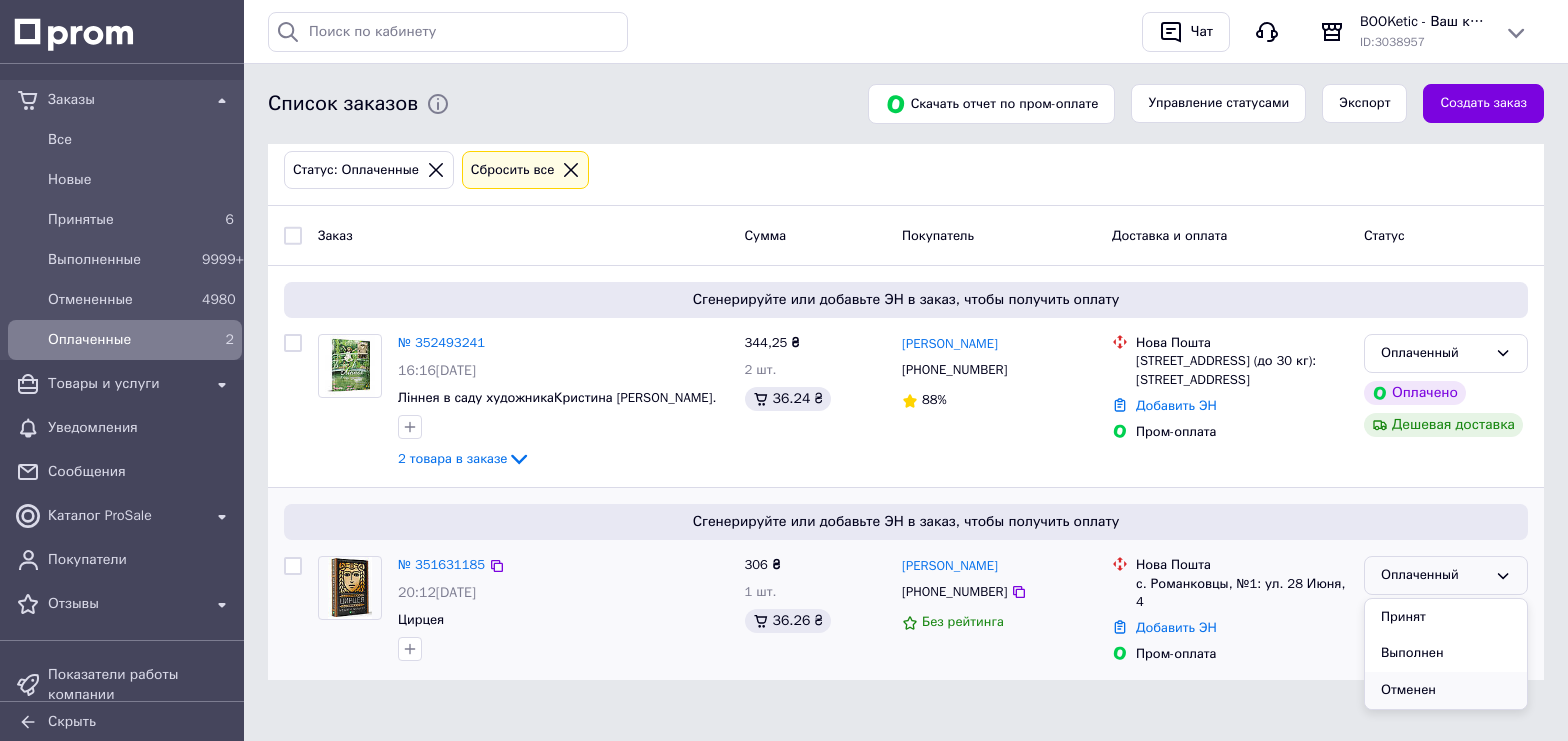 click on "Отменен" at bounding box center (1446, 690) 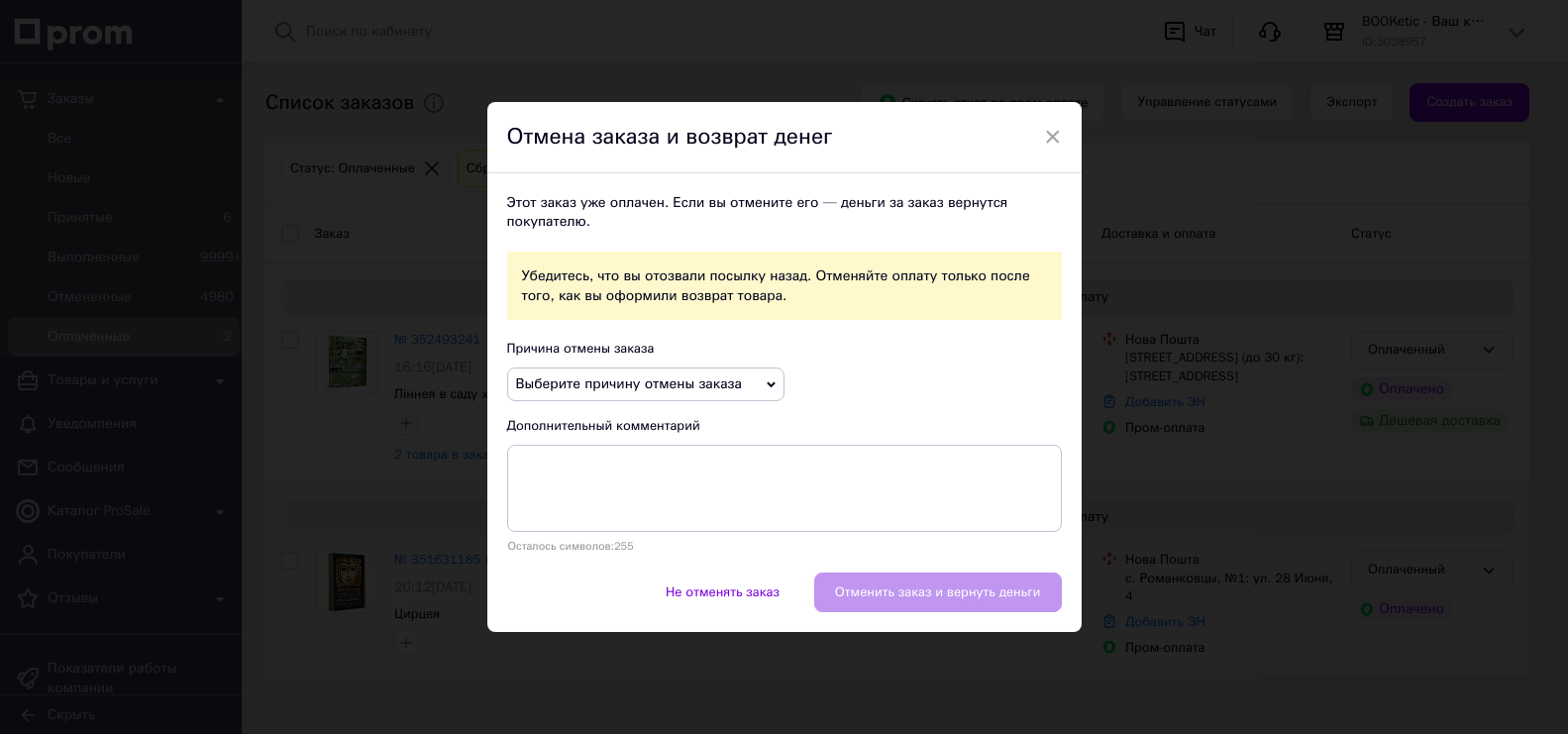 click on "Выберите причину отмены заказа" at bounding box center [646, 384] 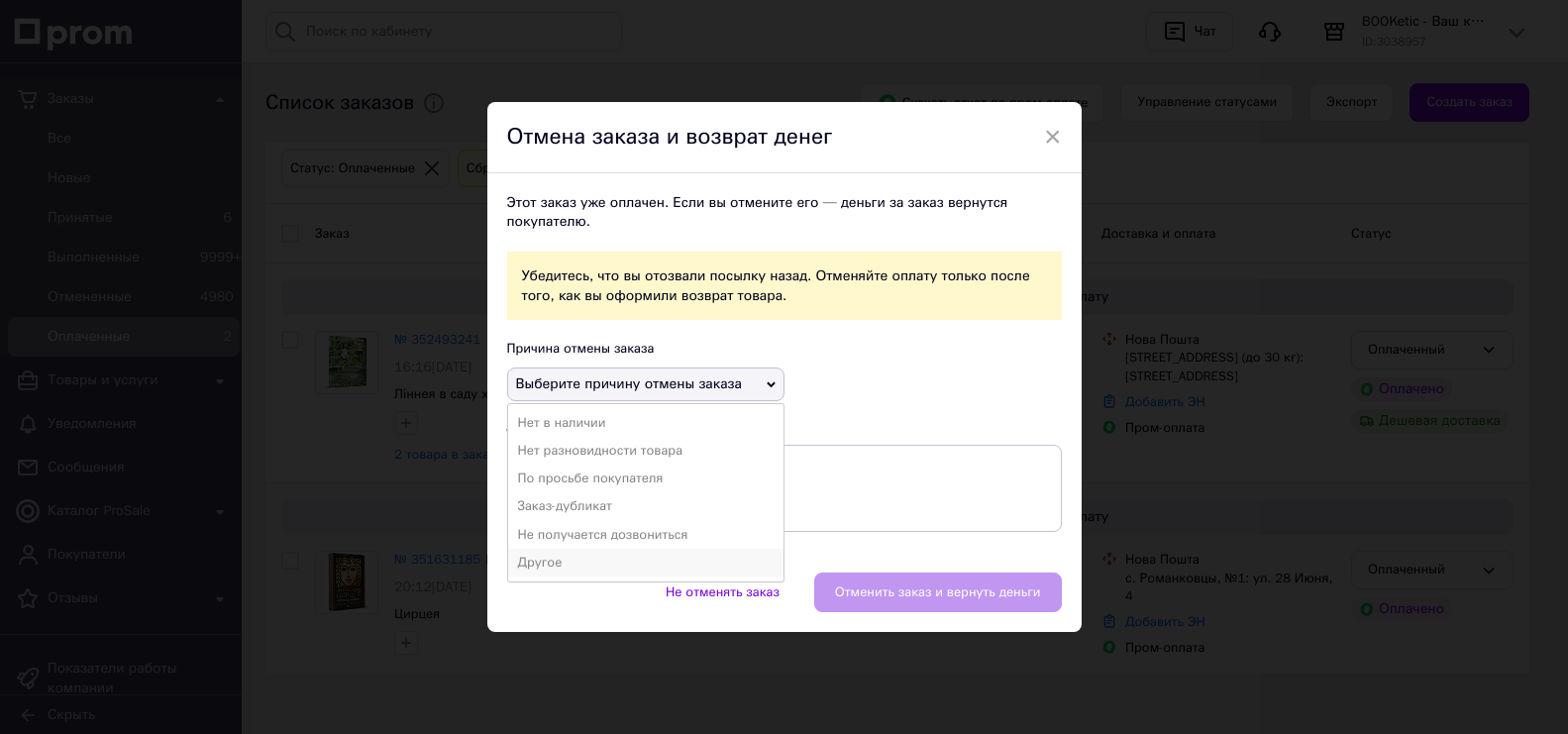 click on "Другое" at bounding box center [646, 563] 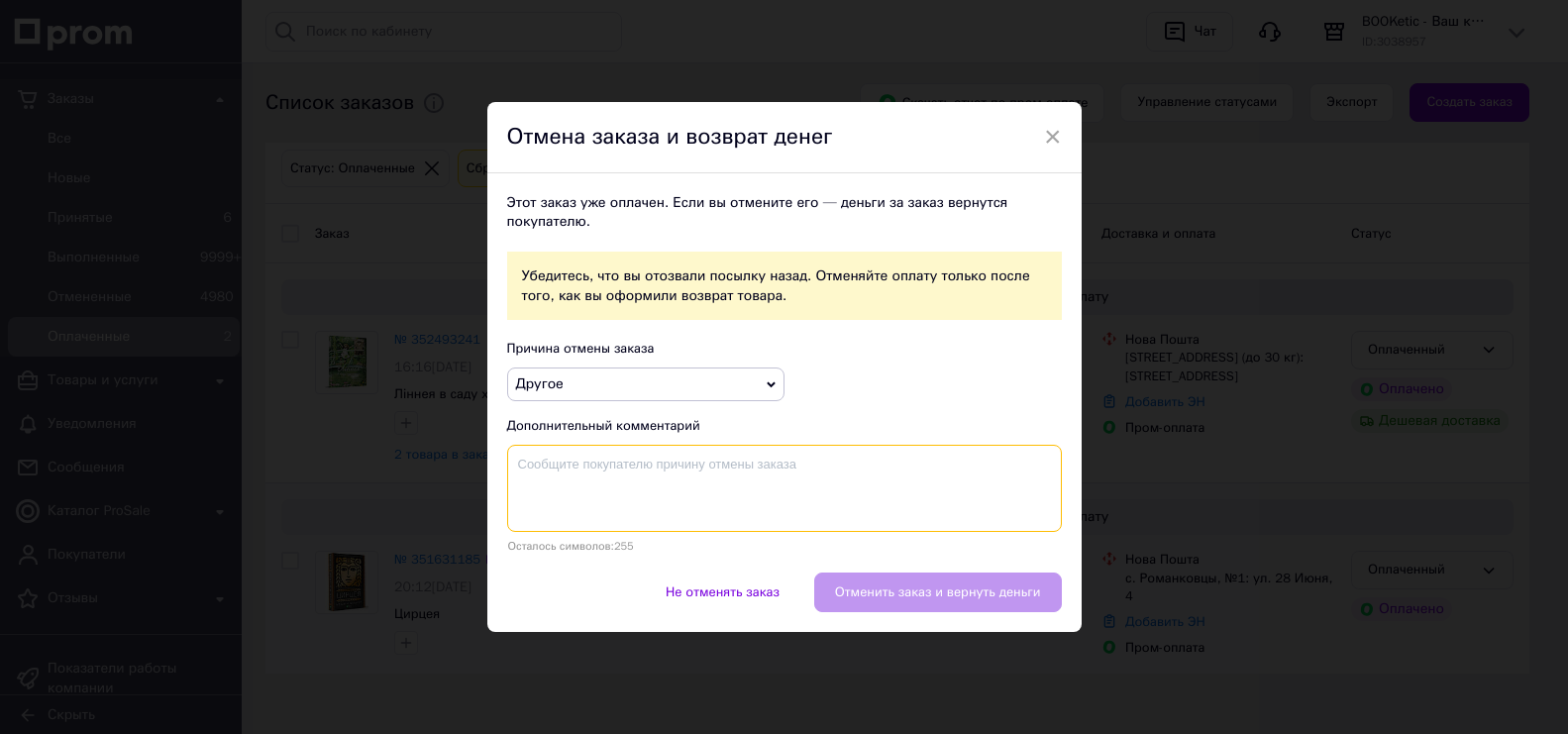 click at bounding box center (784, 488) 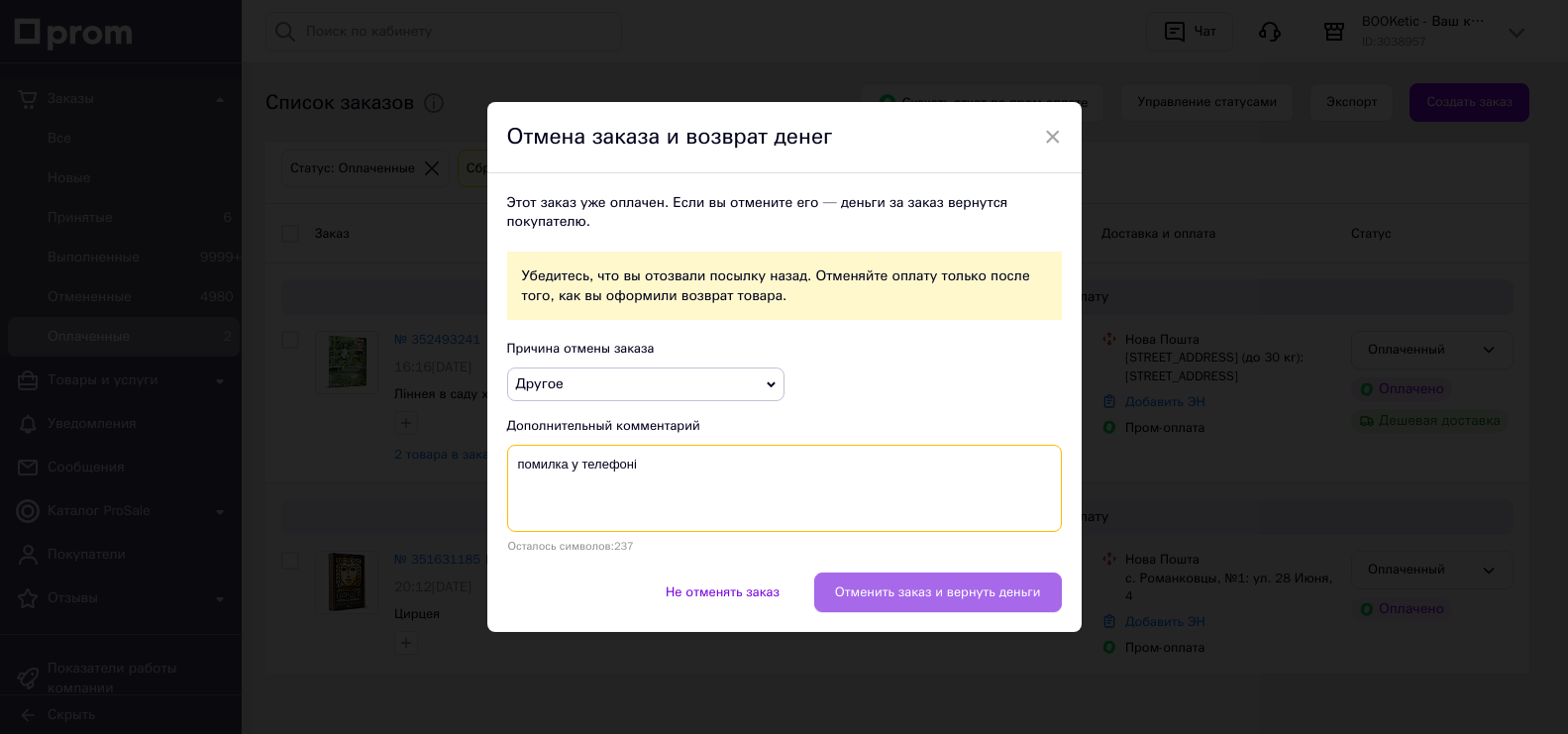 type on "помилка у телефоні" 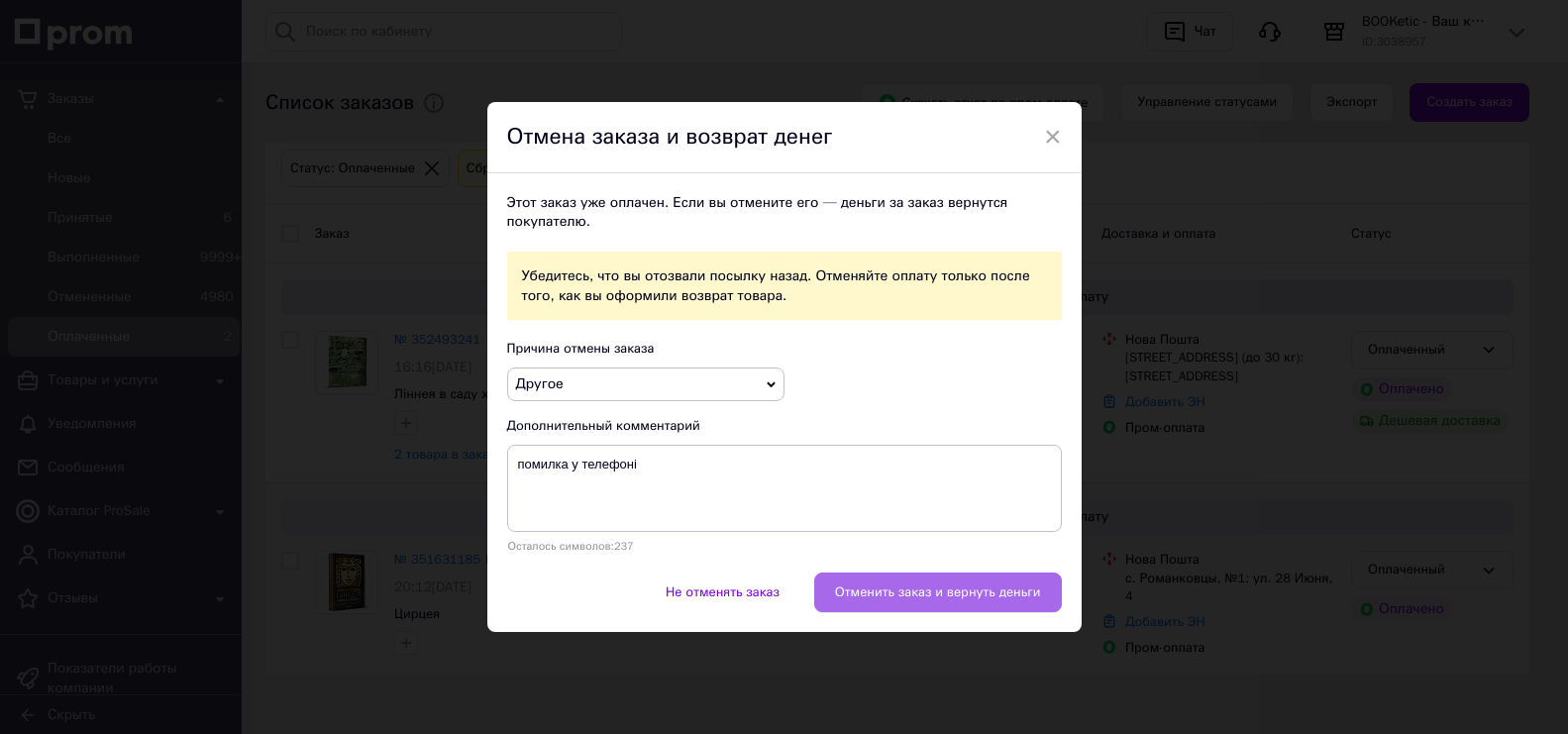 click on "Отменить заказ и вернуть деньги" at bounding box center [938, 592] 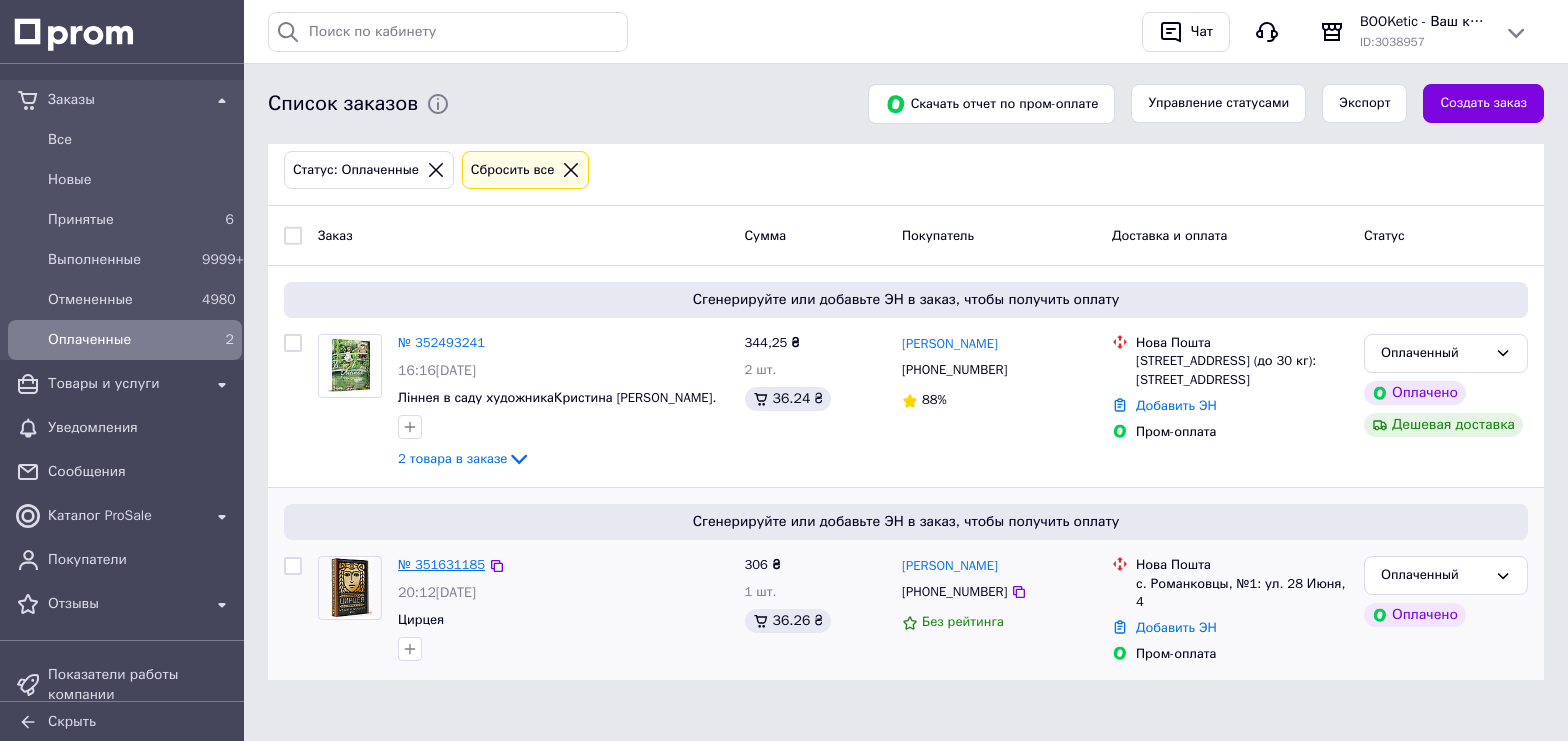 click on "№ 351631185" at bounding box center (441, 564) 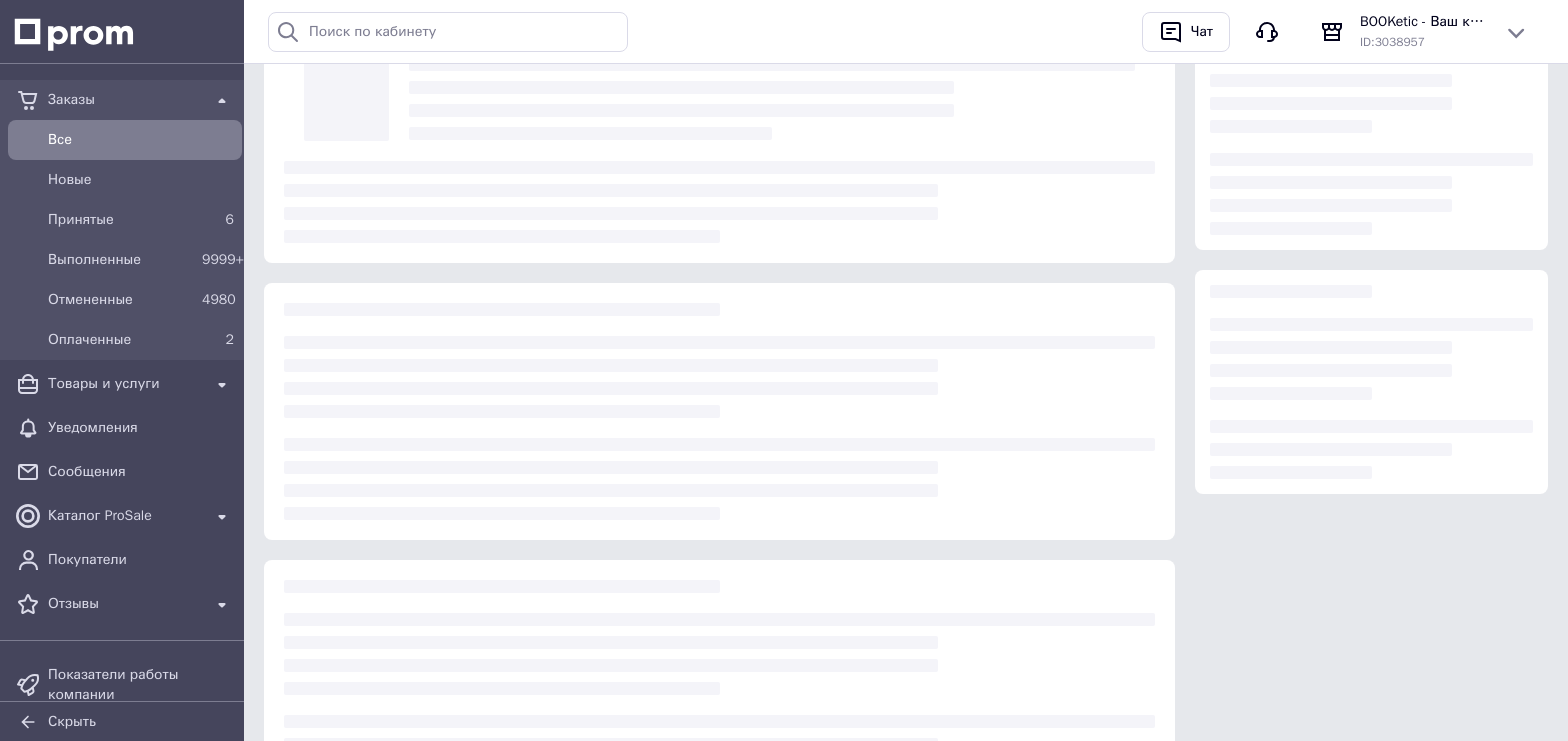 scroll, scrollTop: 0, scrollLeft: 0, axis: both 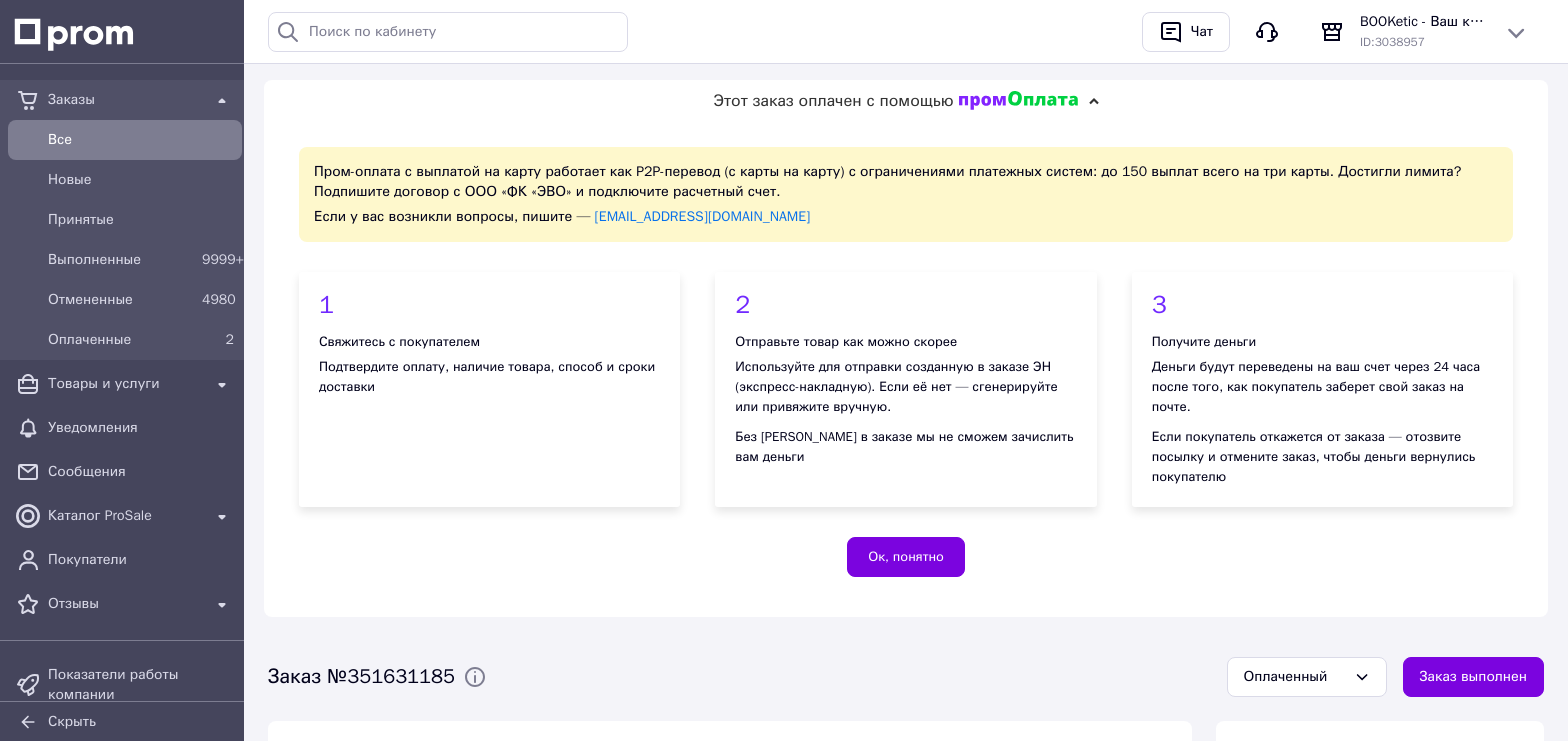 click on "Все" at bounding box center (141, 140) 